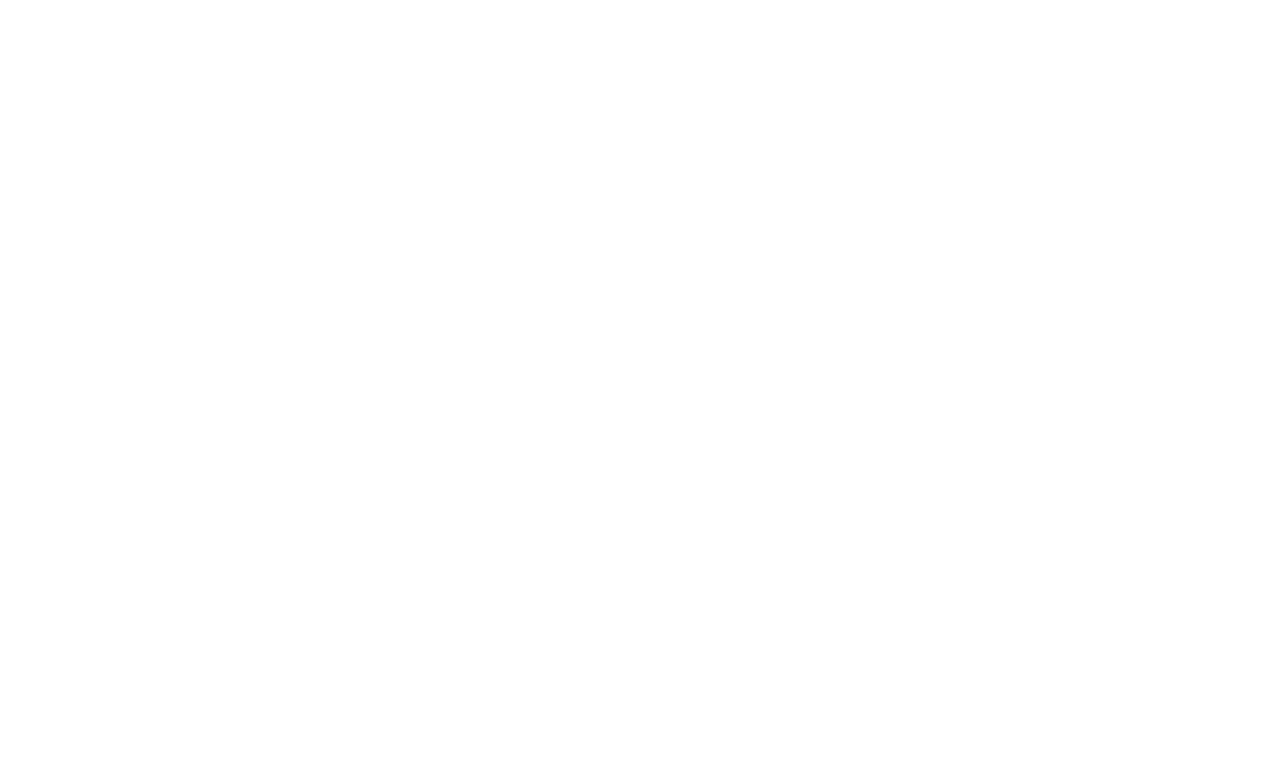 scroll, scrollTop: 0, scrollLeft: 0, axis: both 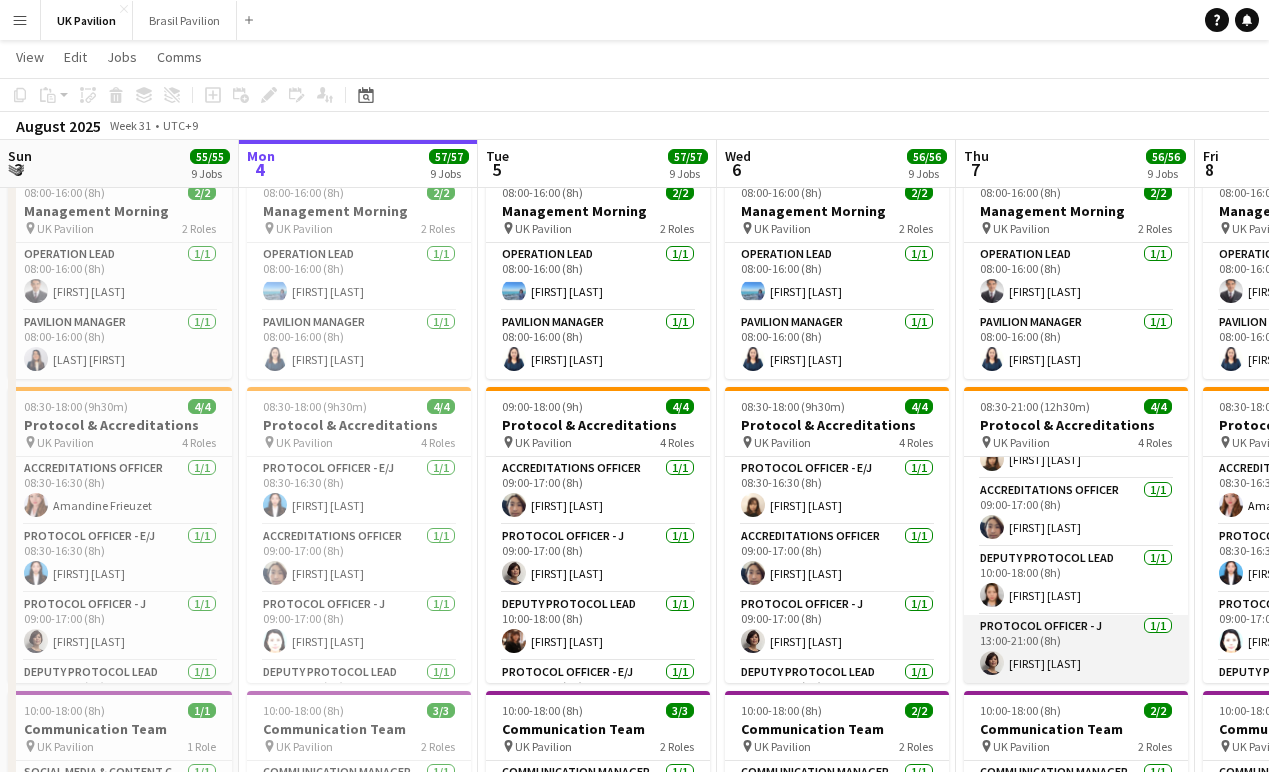click on "[TITLE]   [COUNT]   [TIME] ([DURATION])
[FIRST] [LAST]" at bounding box center [1076, 649] 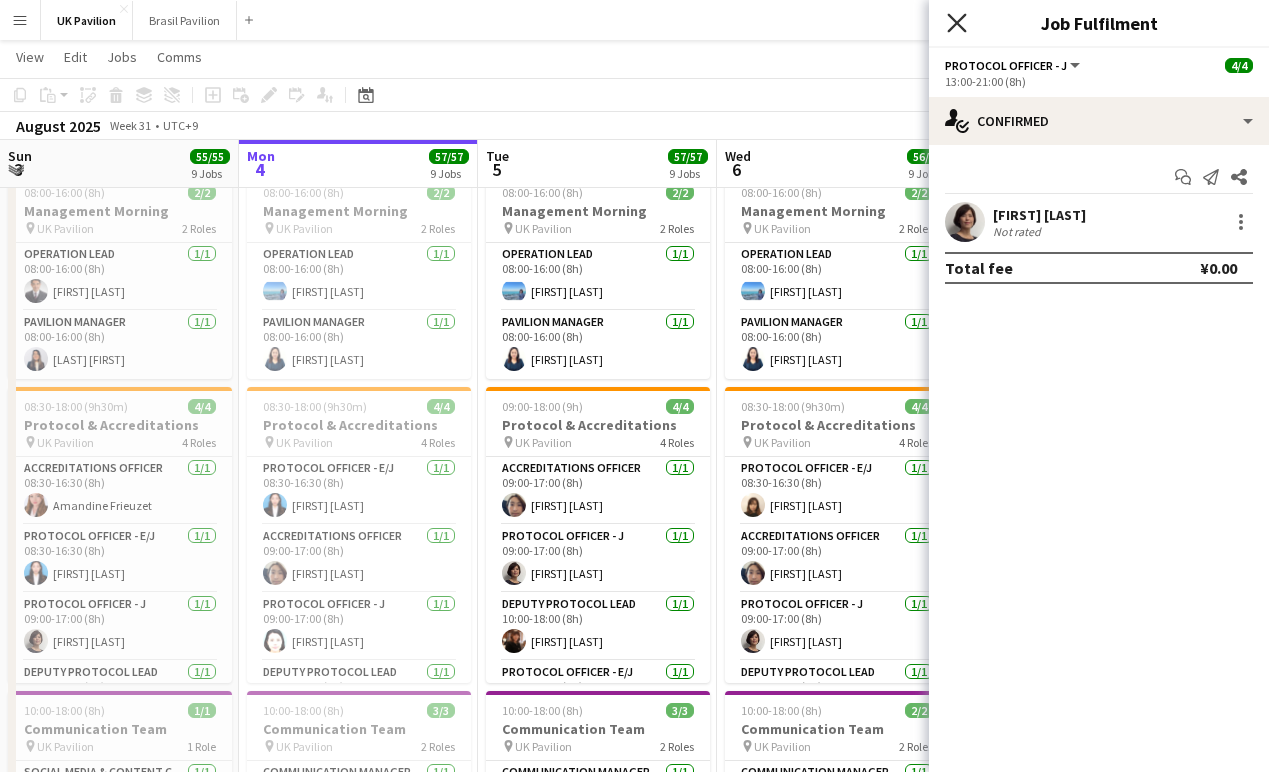 click on "Close pop-in" 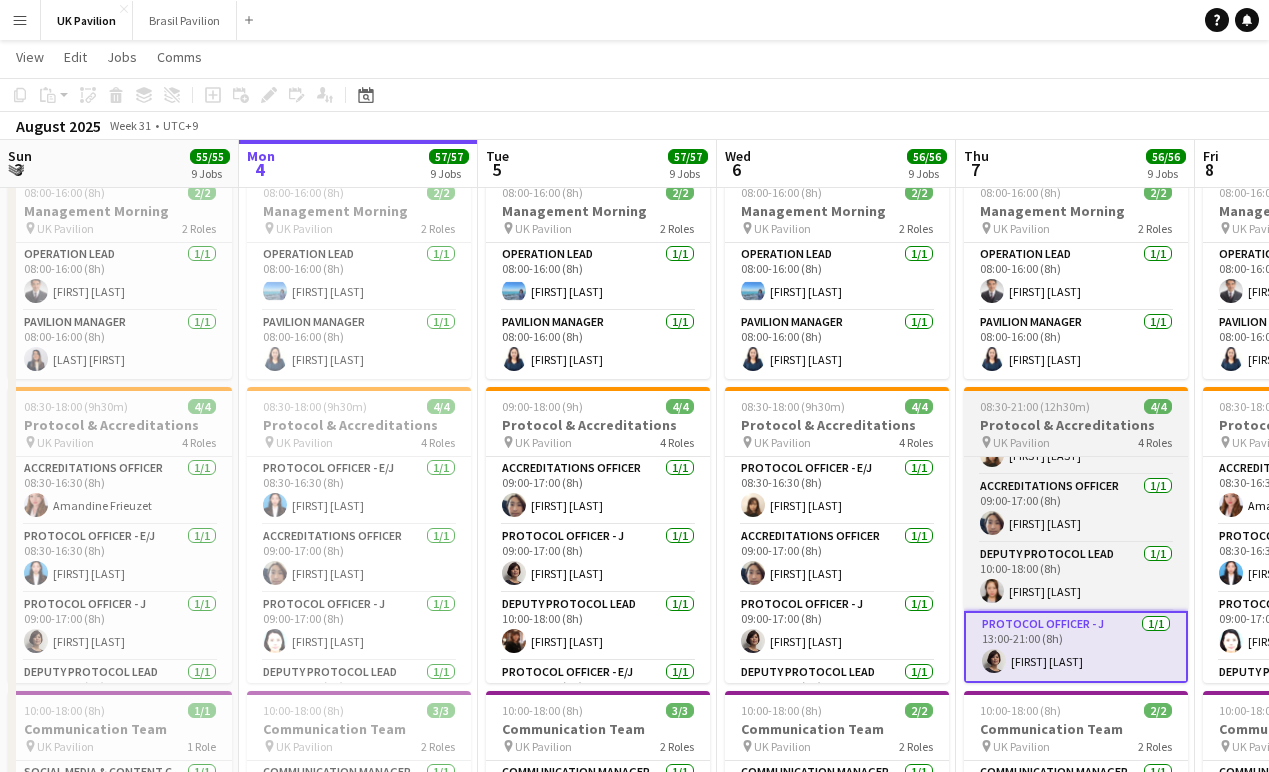 click on "Protocol & Accreditations" at bounding box center [1076, 425] 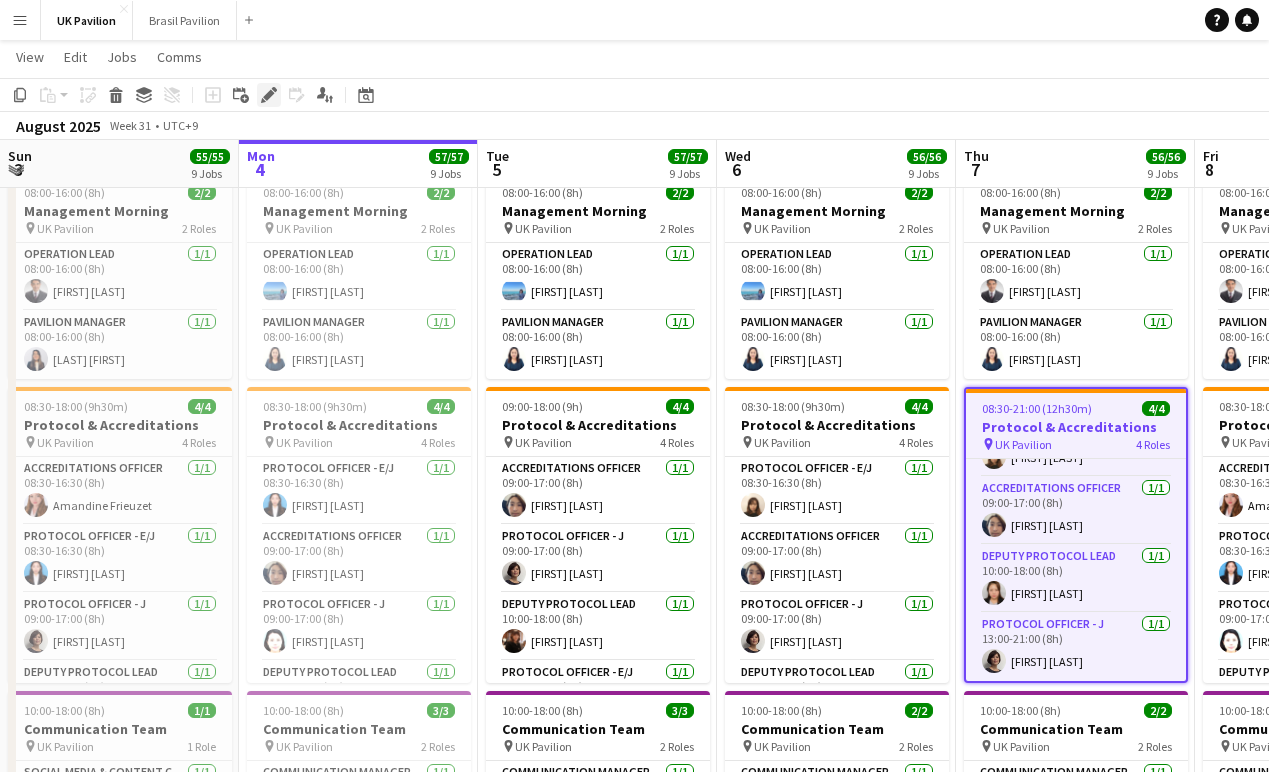 click 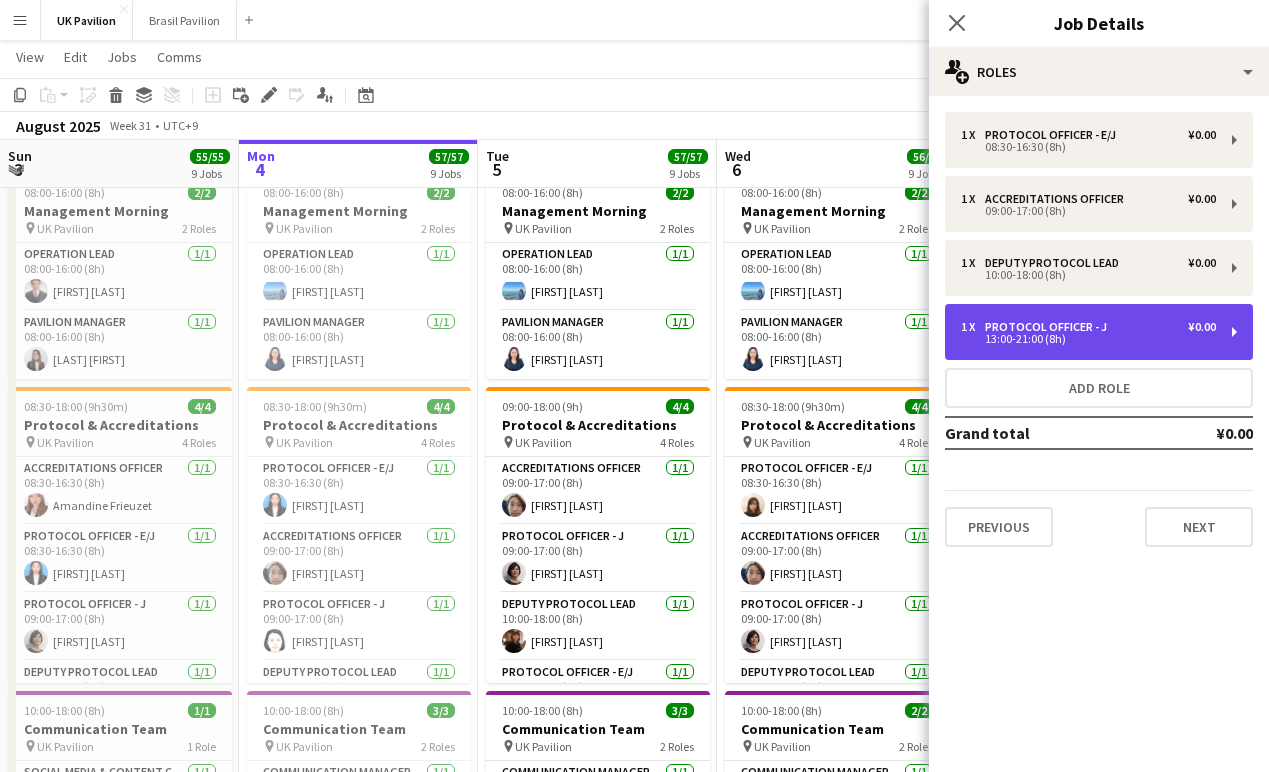 click on "Protocol Officer - J" at bounding box center (1050, 327) 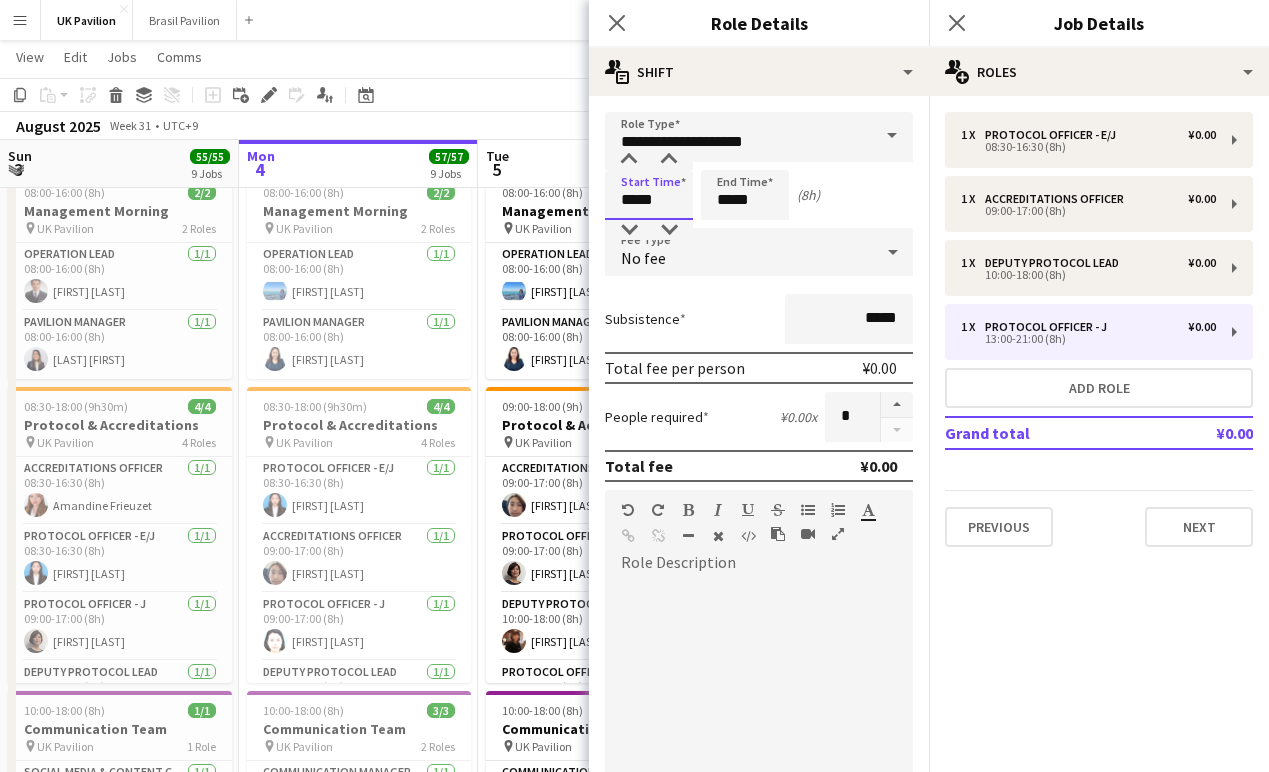 click on "*****" at bounding box center [649, 195] 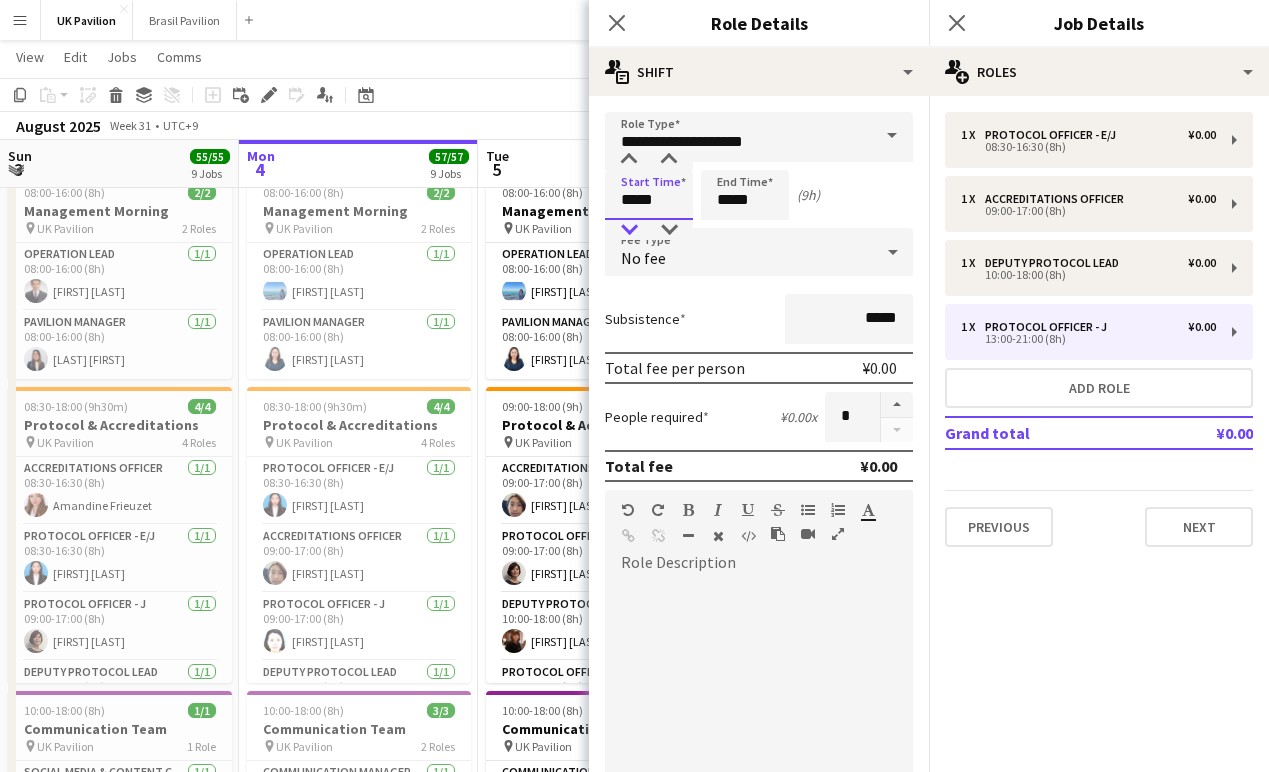 click at bounding box center [629, 230] 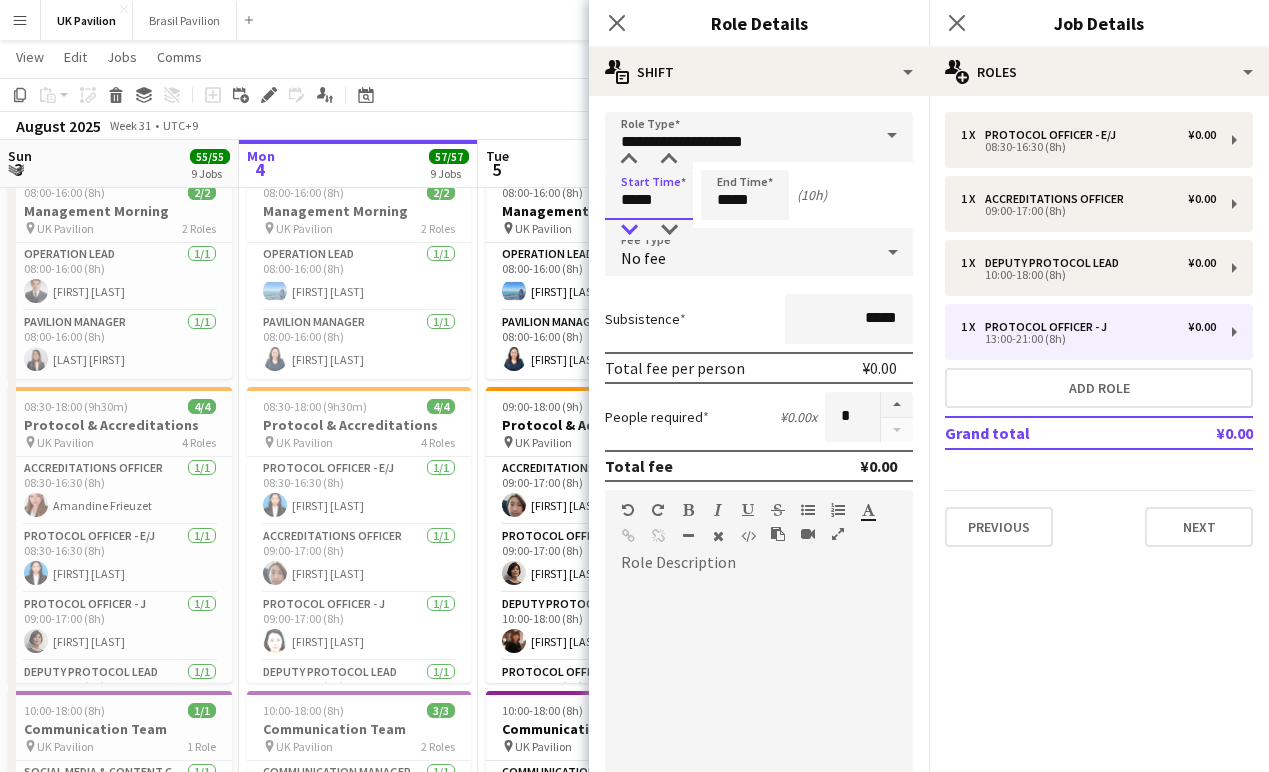 click at bounding box center [629, 230] 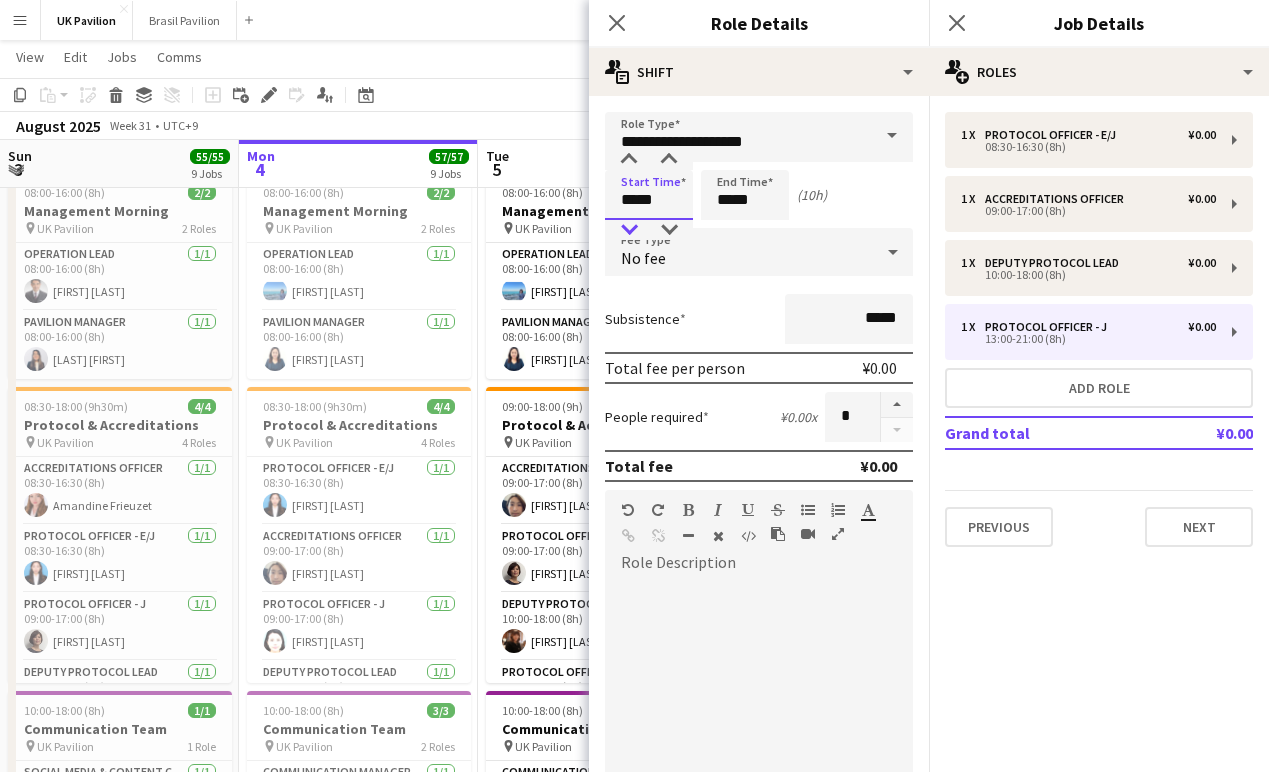 click at bounding box center (629, 230) 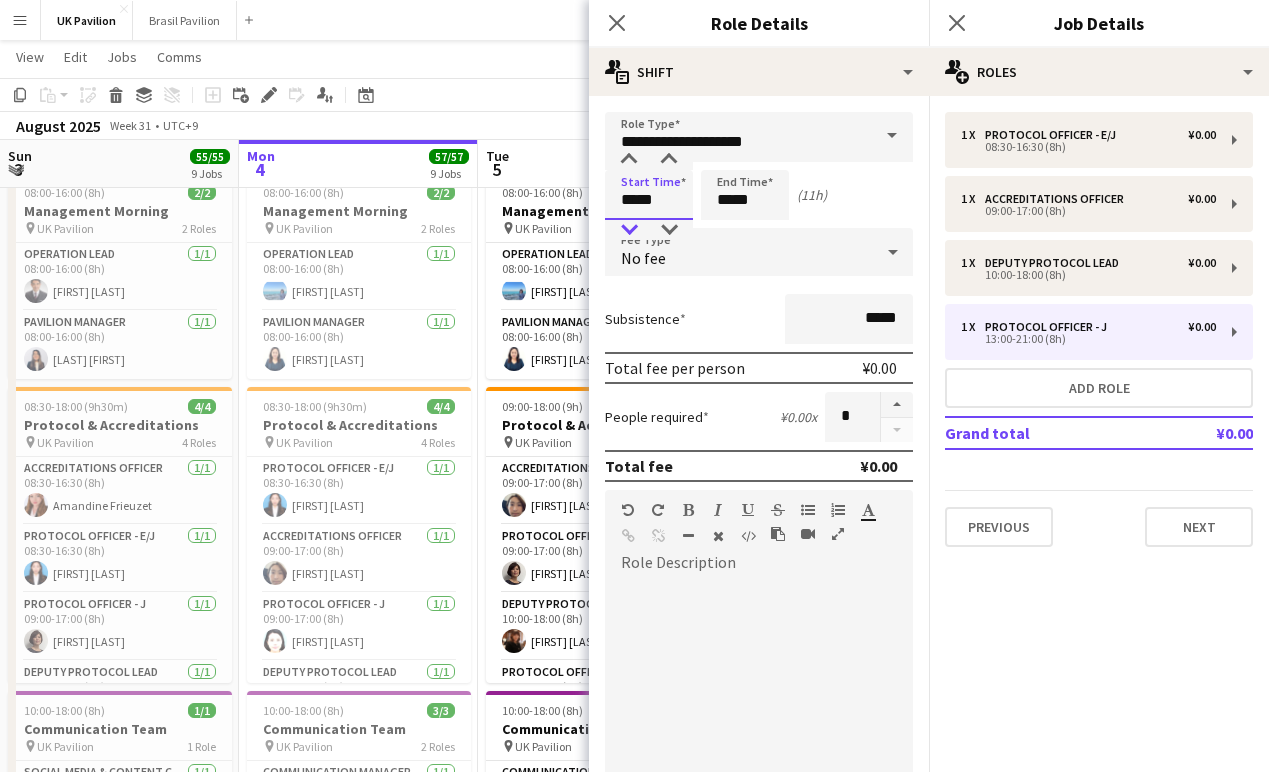 type on "*****" 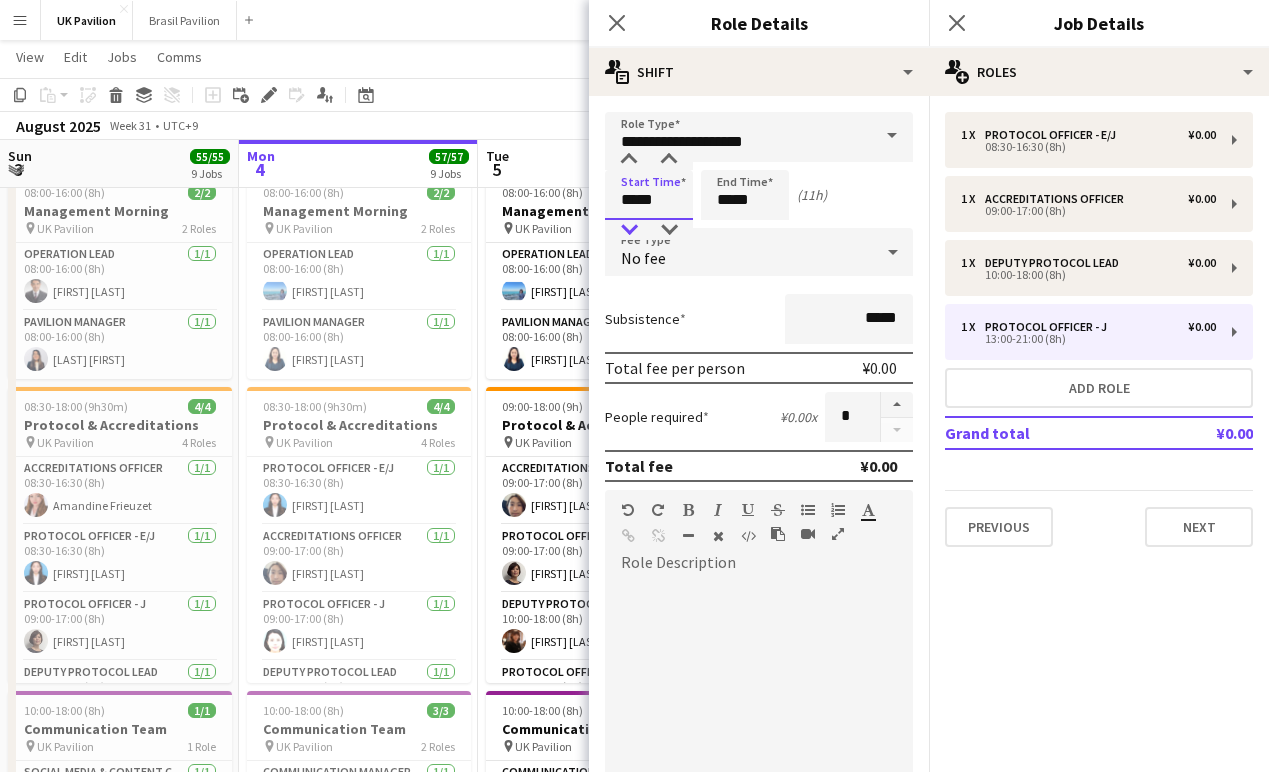 click at bounding box center (629, 230) 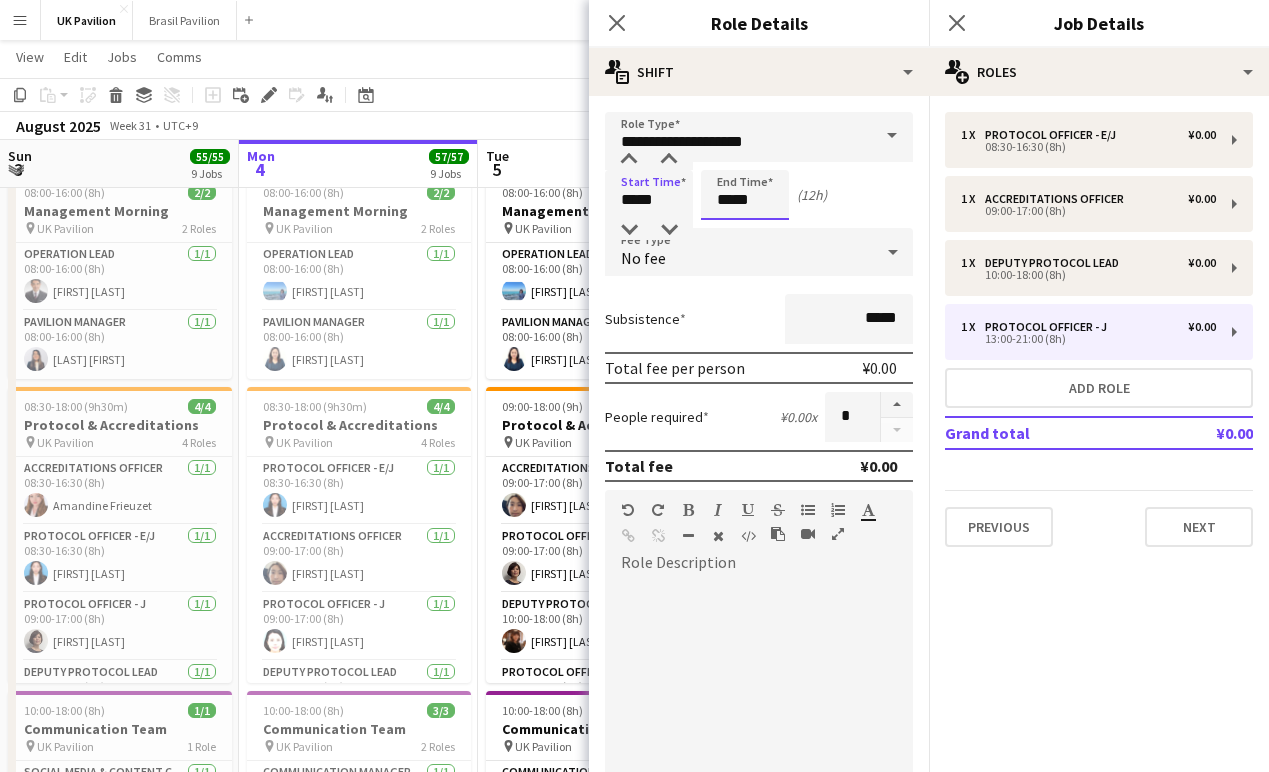 drag, startPoint x: 734, startPoint y: 209, endPoint x: 729, endPoint y: 219, distance: 11.18034 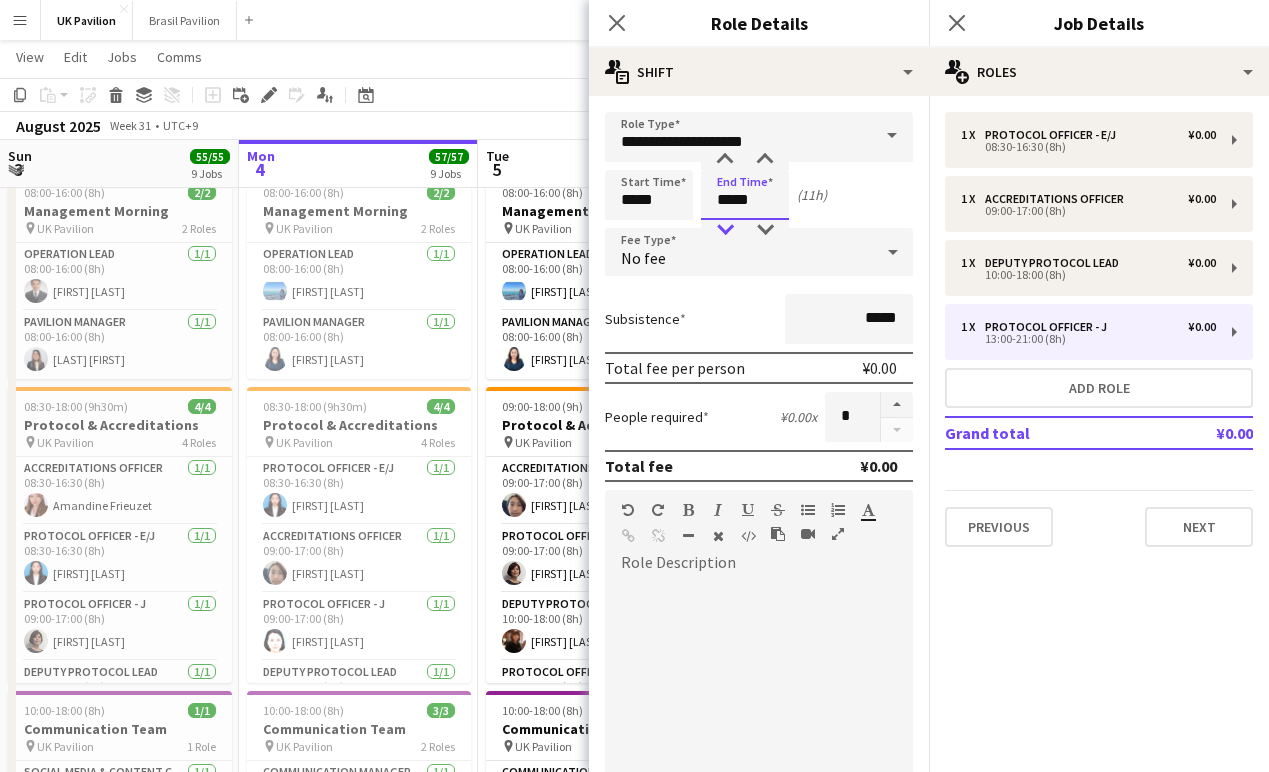 click at bounding box center (725, 230) 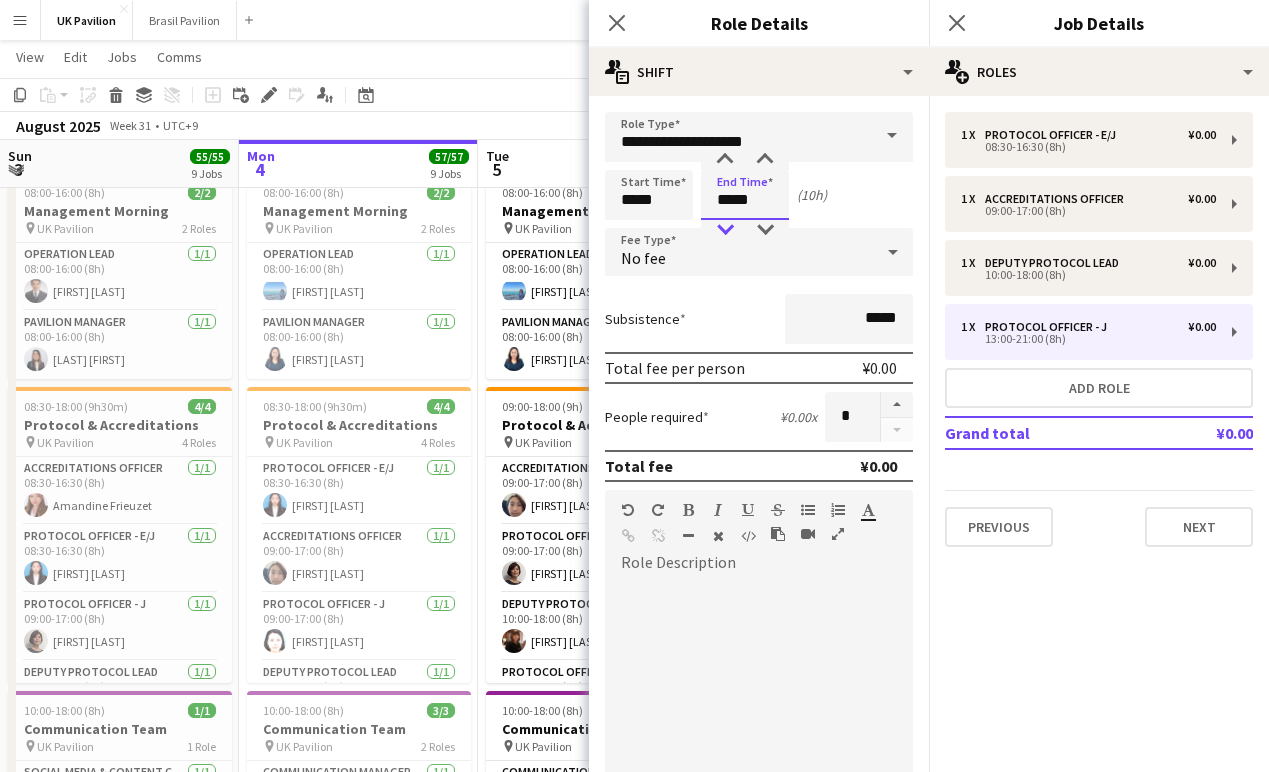 click at bounding box center [725, 230] 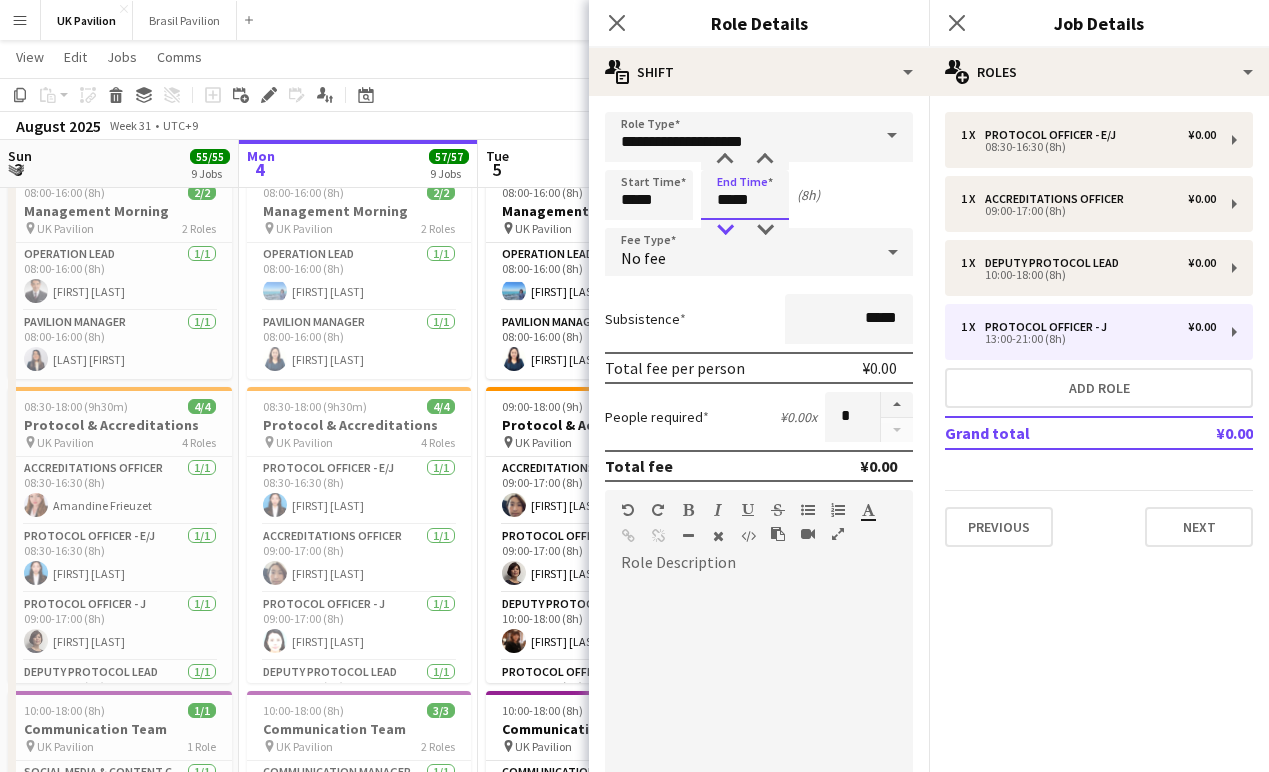 type on "*****" 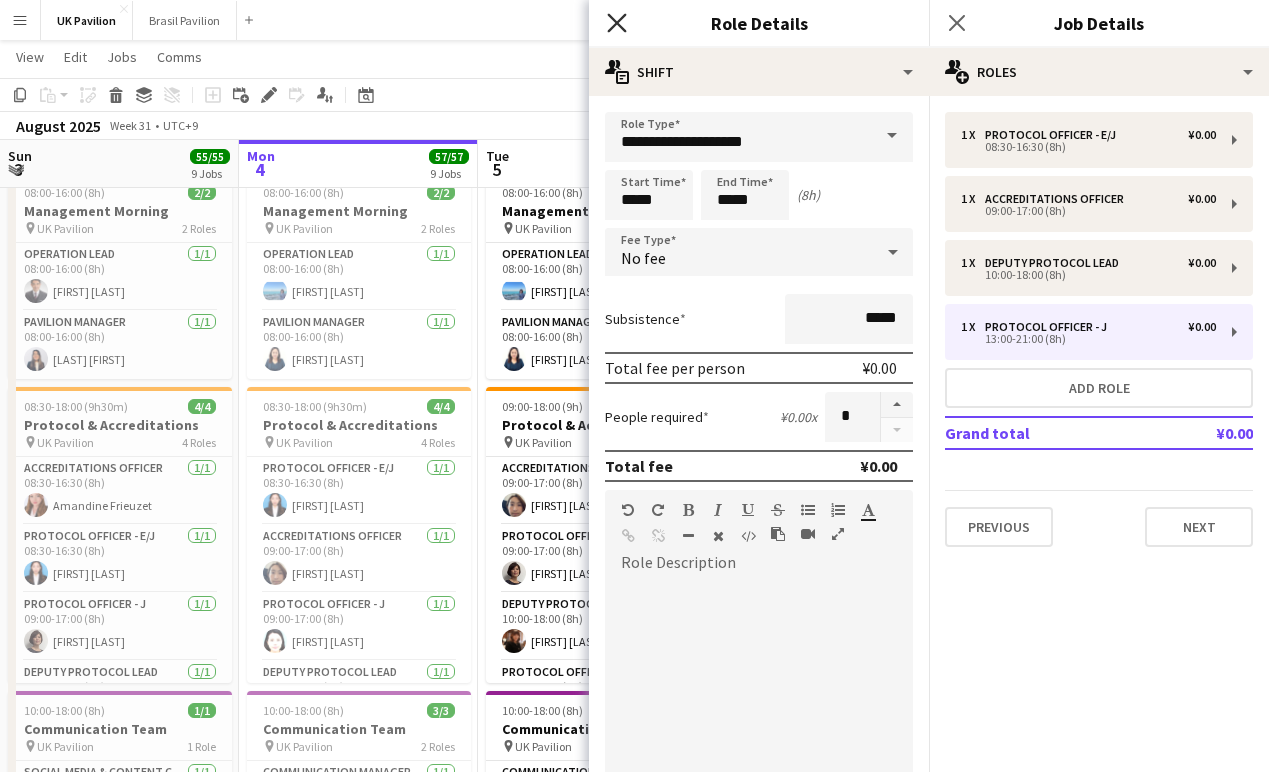 click on "Close pop-in" 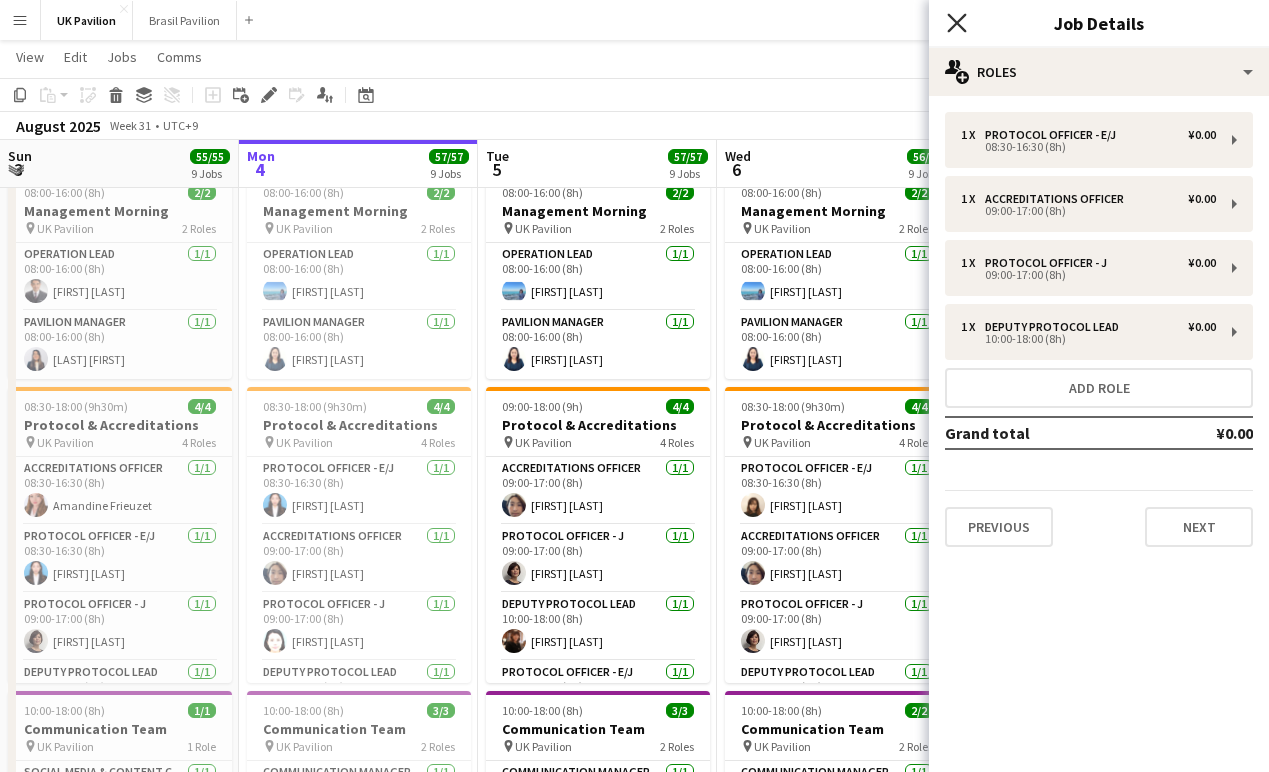 click on "Close pop-in" 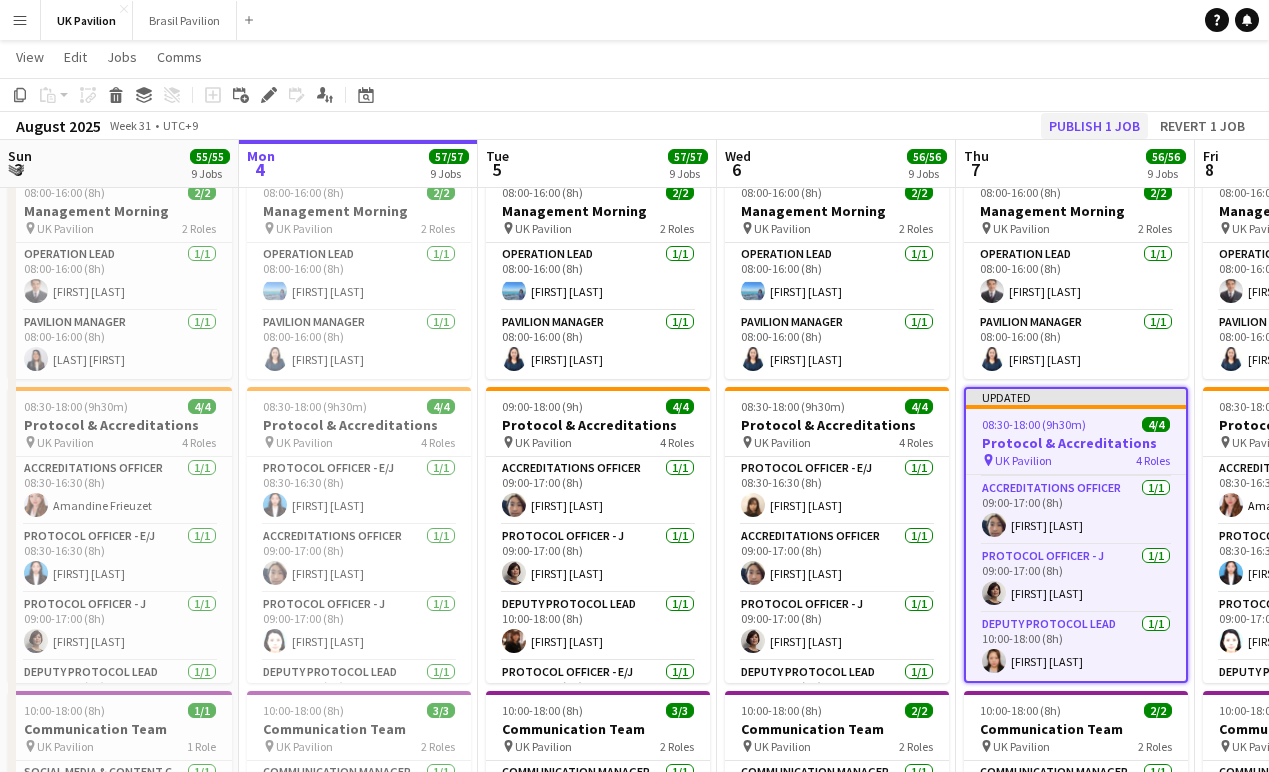 click on "Publish 1 job" 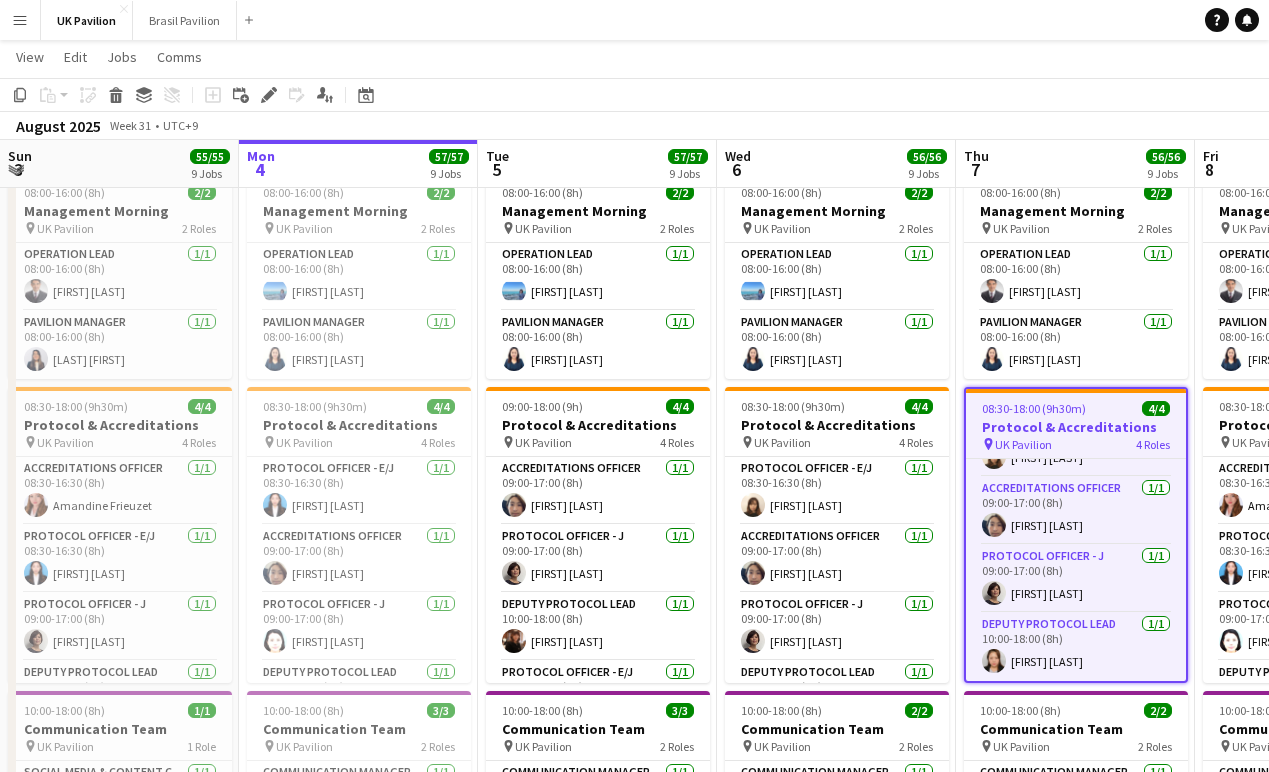 click on "Menu" at bounding box center (20, 20) 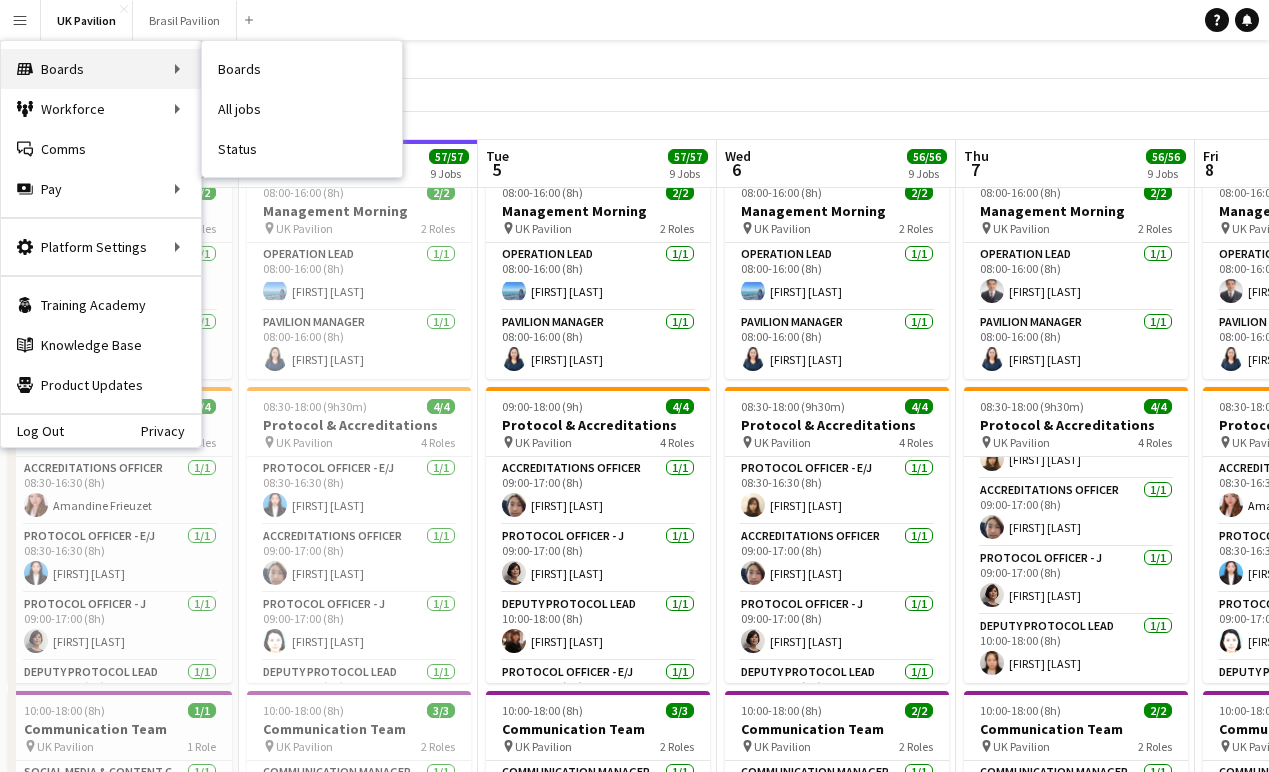 click on "Boards
Boards" at bounding box center (101, 69) 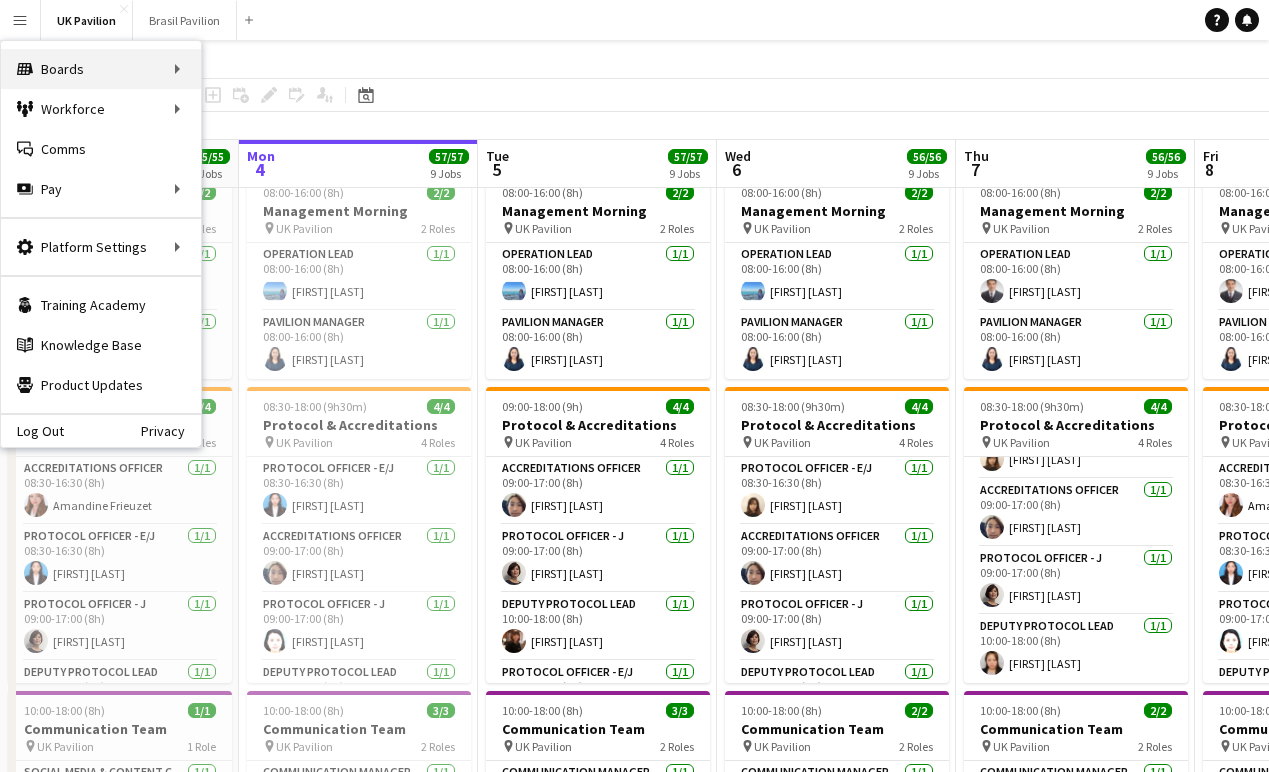 click on "Boards
Boards" at bounding box center [101, 69] 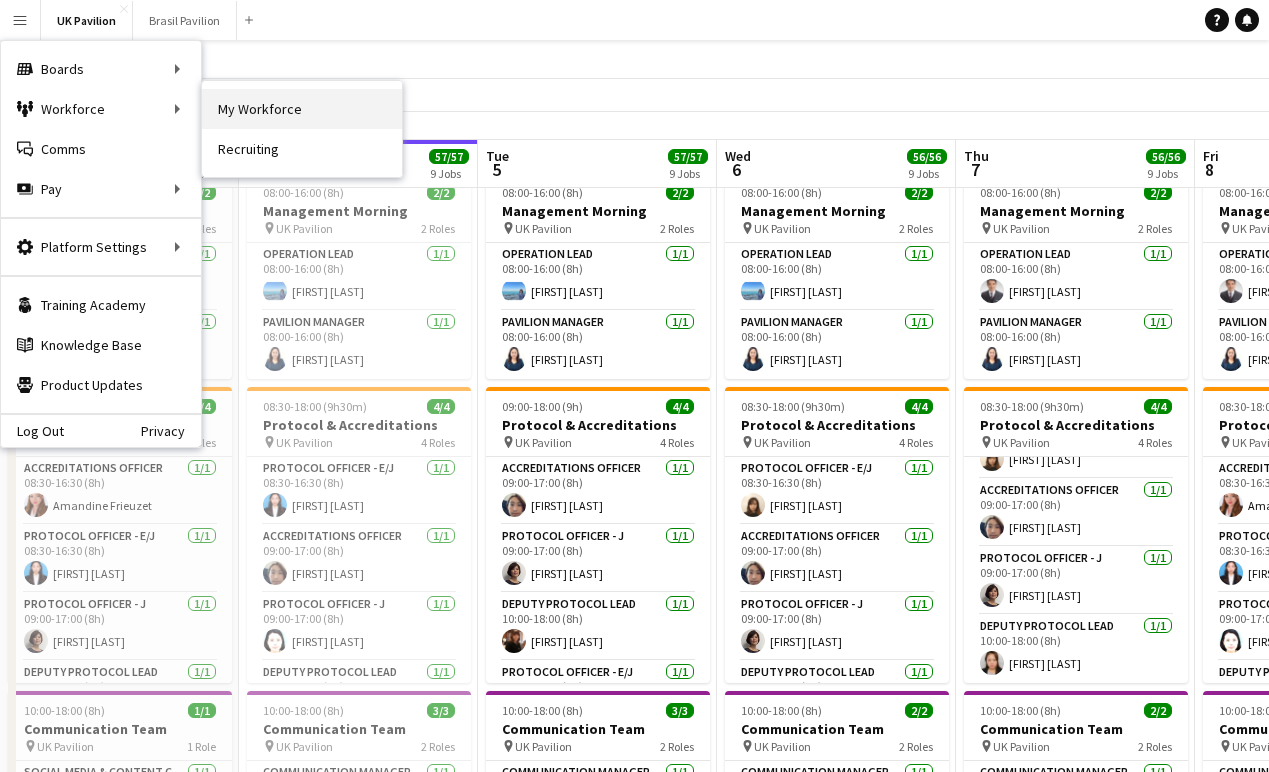 click on "My Workforce" at bounding box center (302, 109) 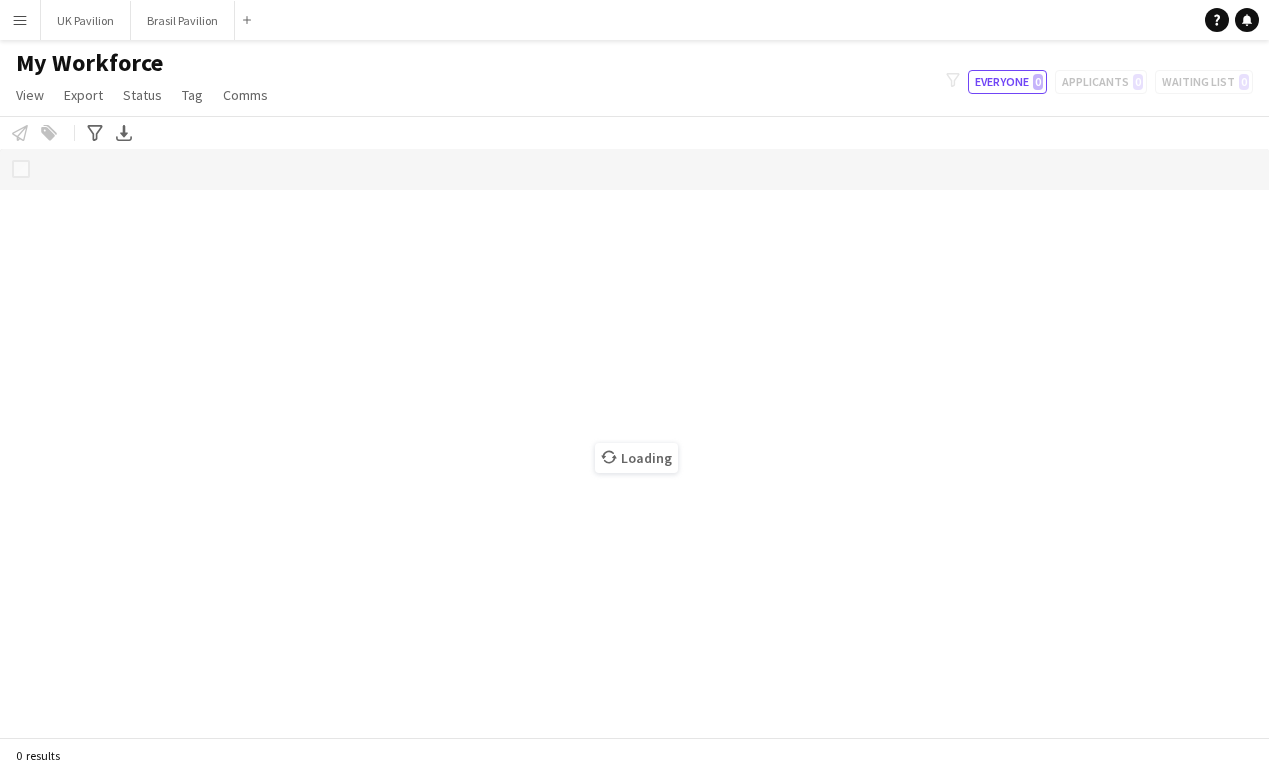 scroll, scrollTop: 0, scrollLeft: 0, axis: both 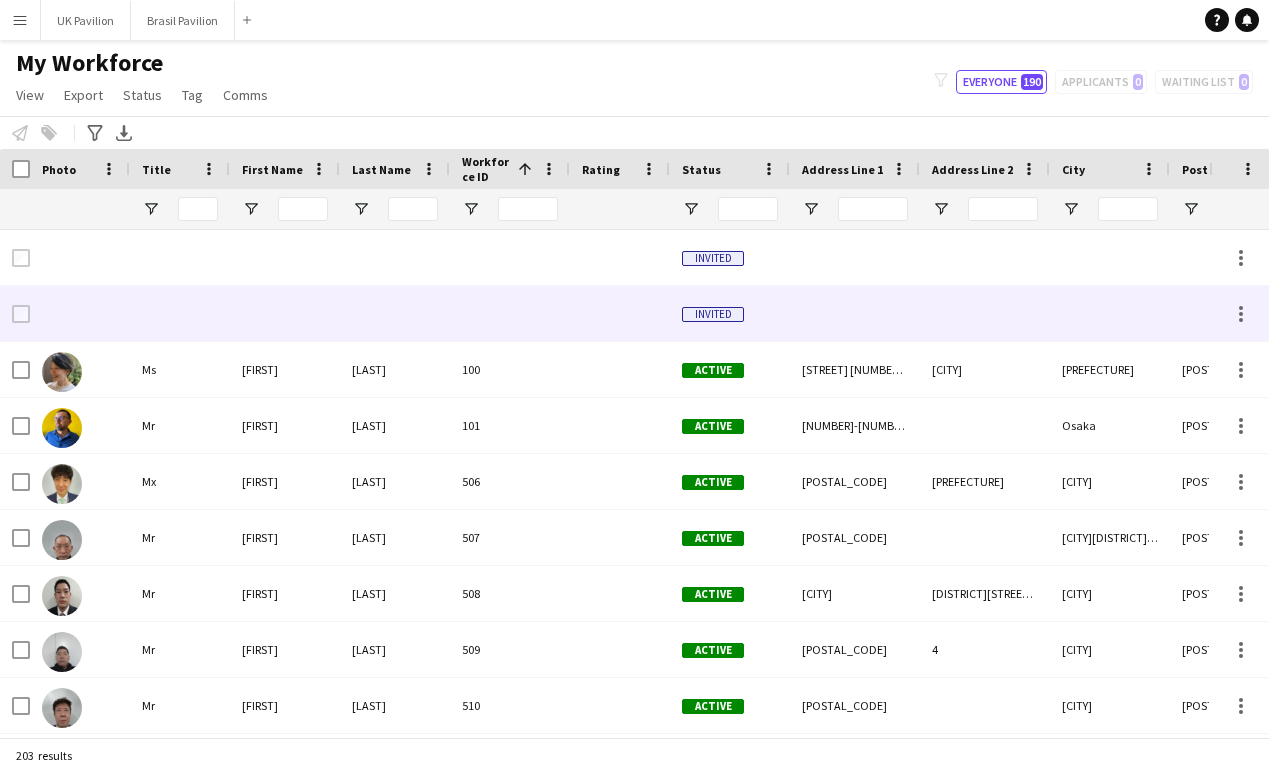 click at bounding box center (985, 313) 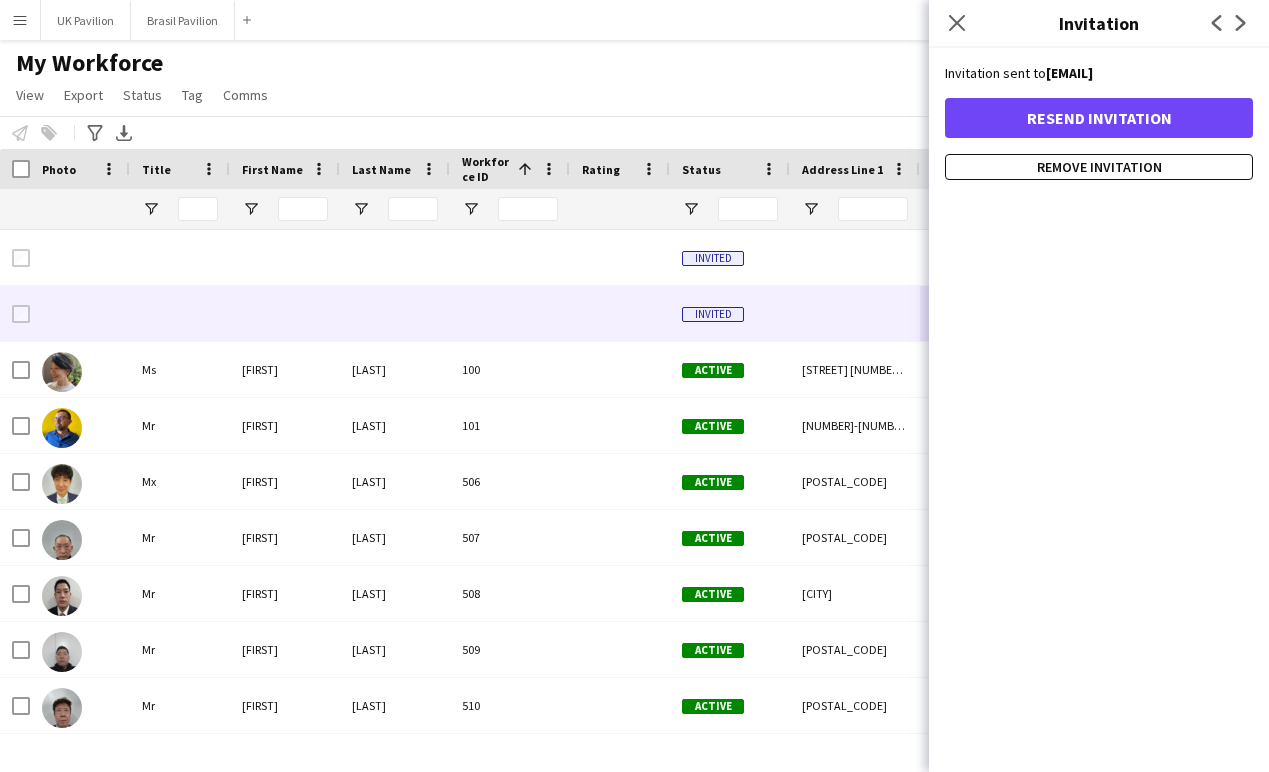 click on "Resend invitation" 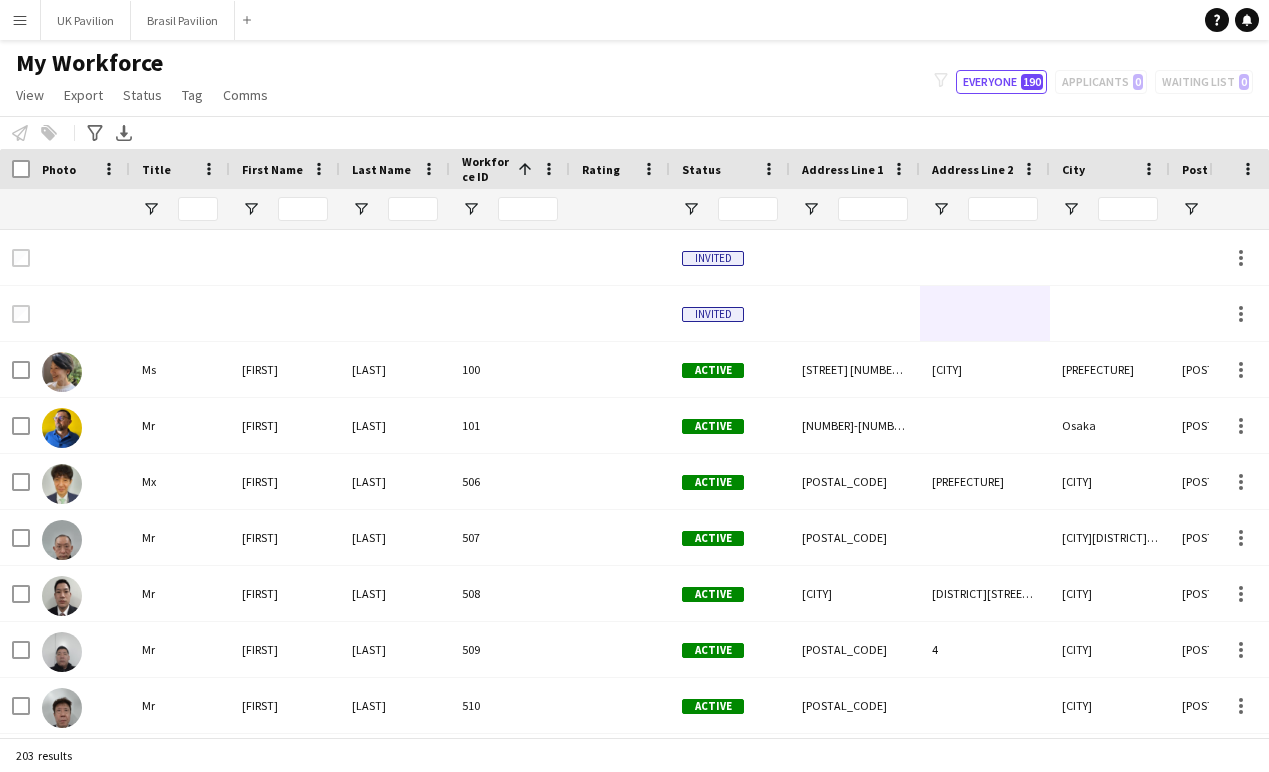 click on "Menu" at bounding box center (20, 20) 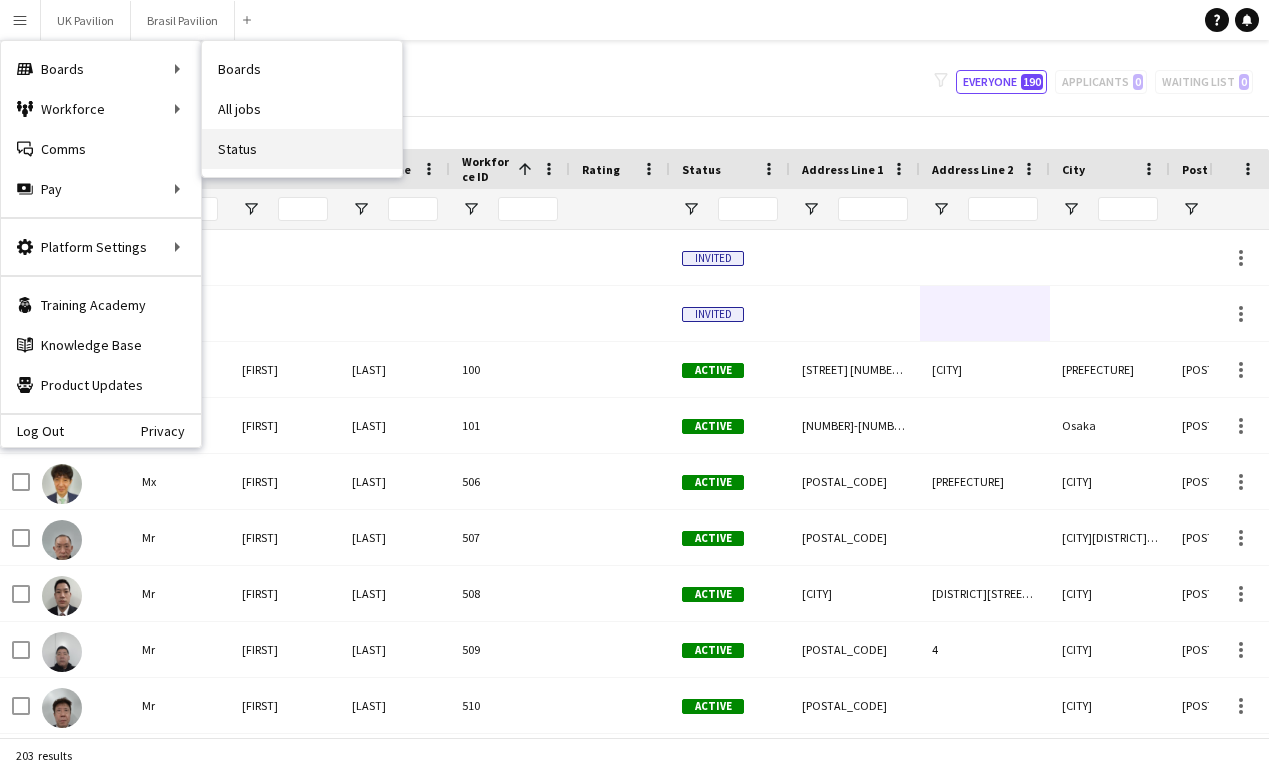 click on "Status" at bounding box center [302, 149] 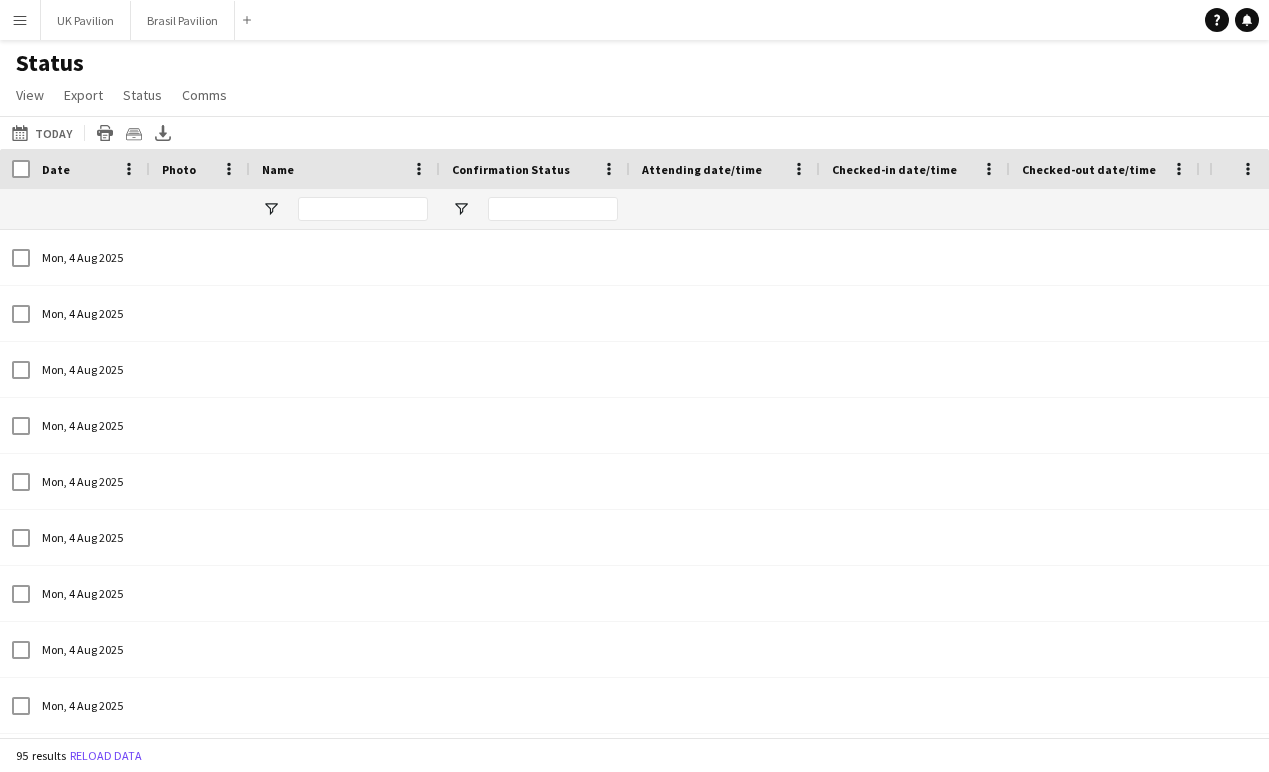 type on "**********" 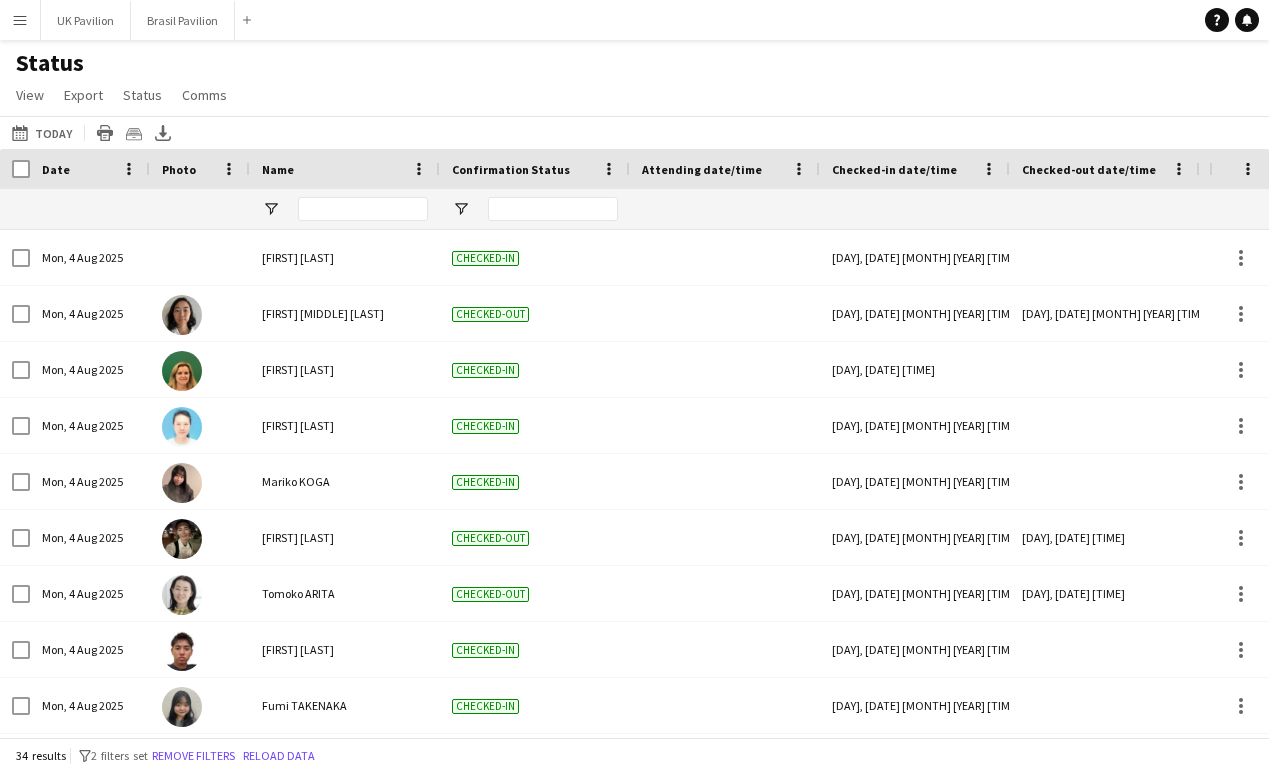 scroll, scrollTop: 0, scrollLeft: 66, axis: horizontal 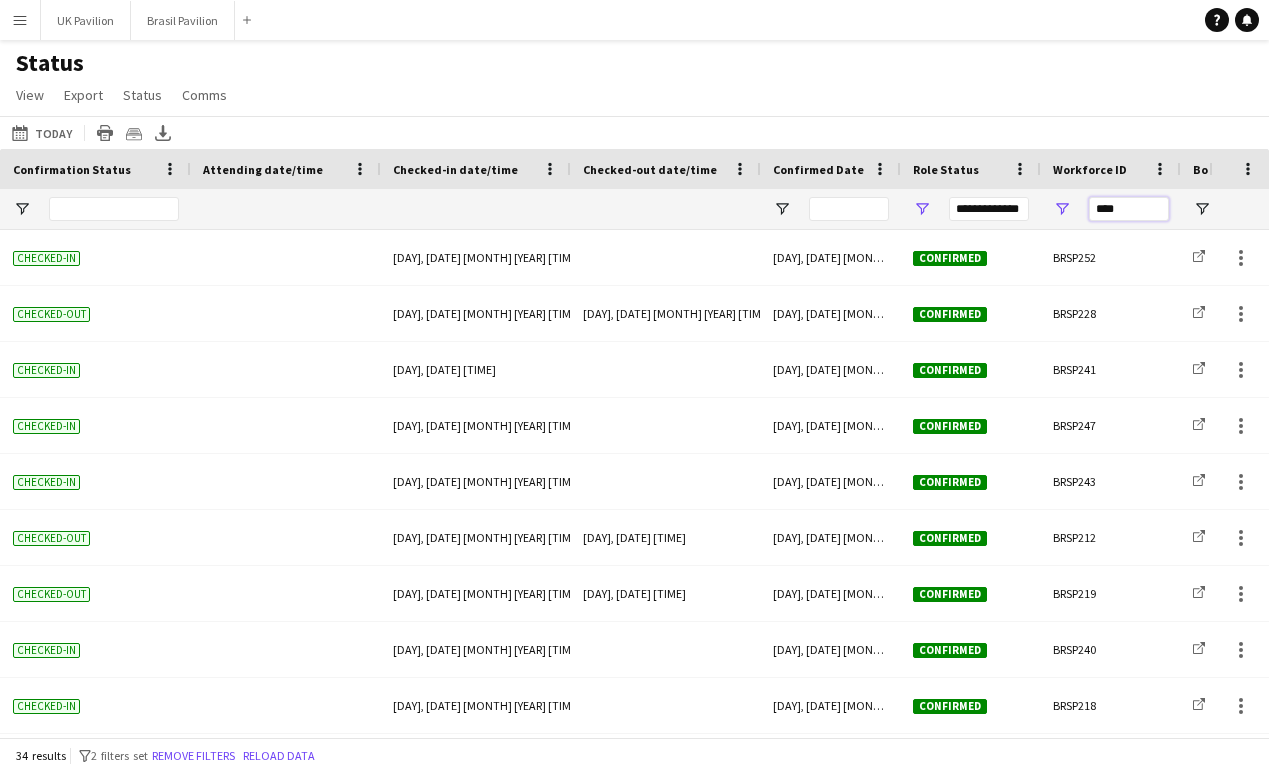 click on "****" at bounding box center (1111, 209) 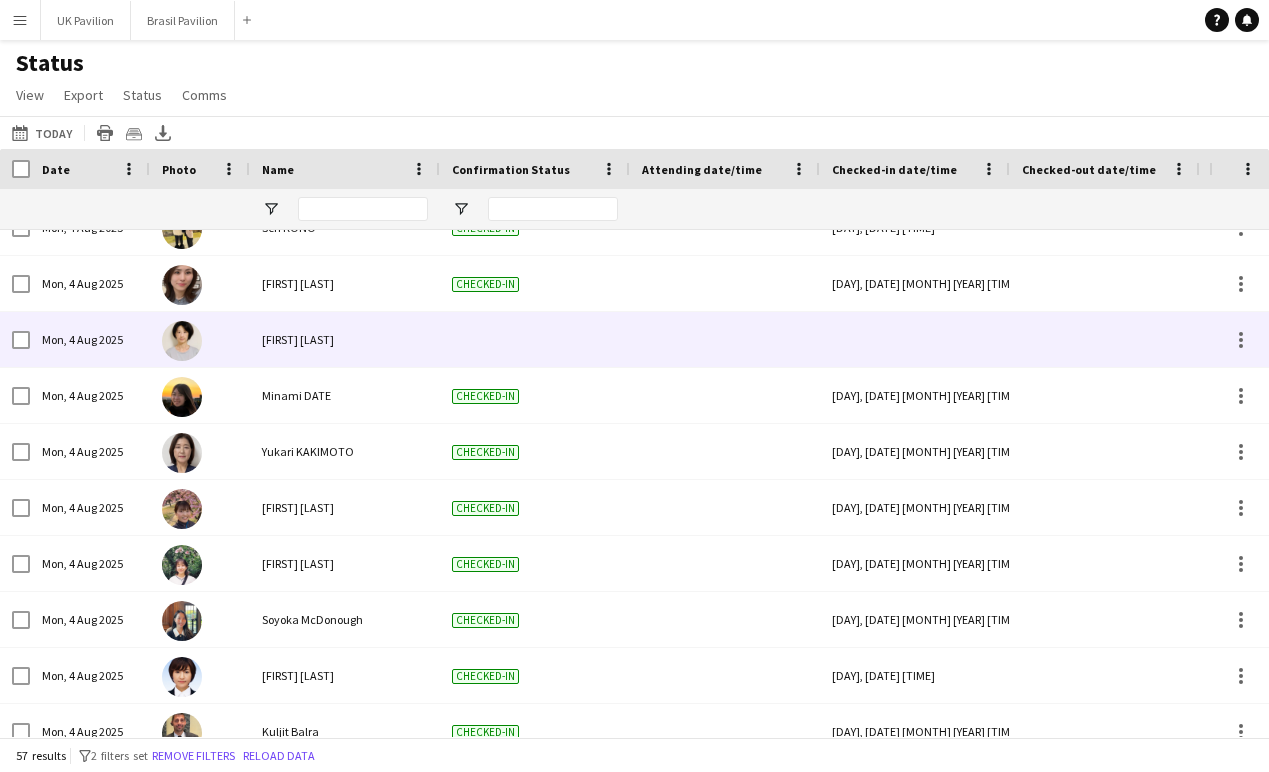 type on "***" 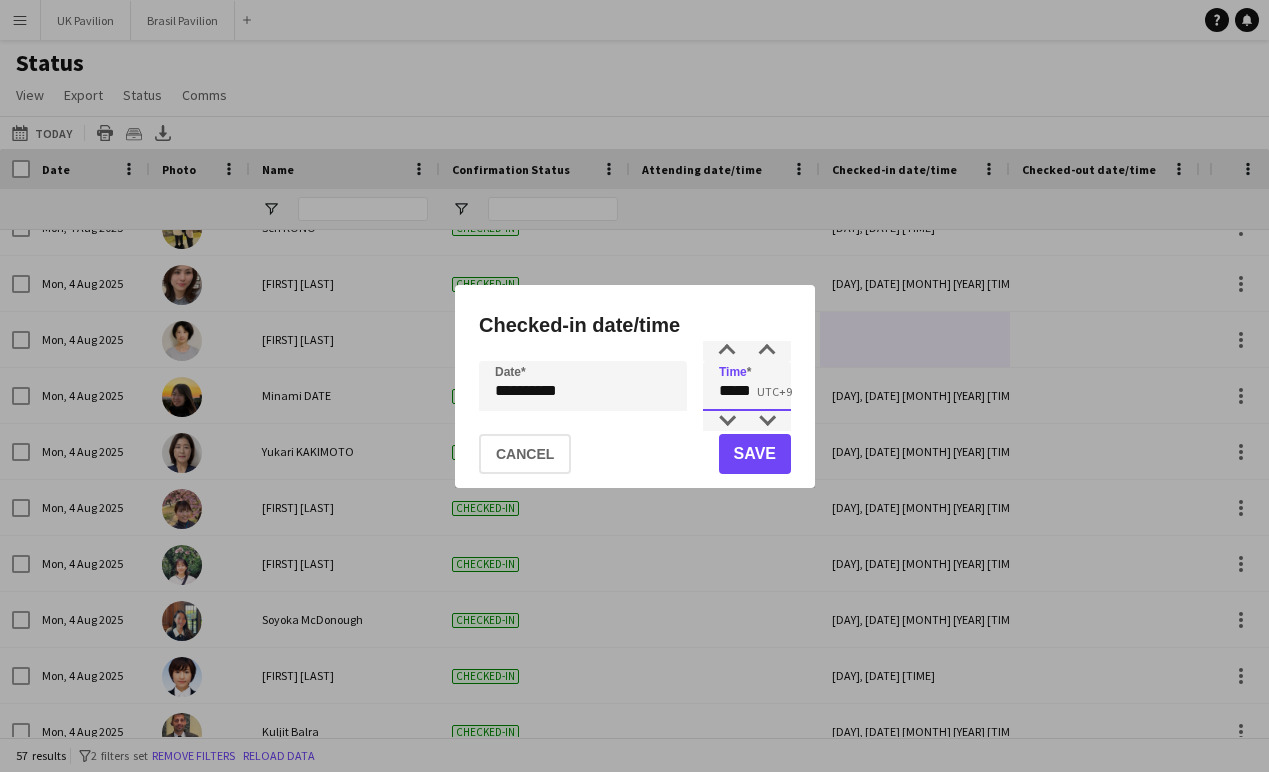 drag, startPoint x: 777, startPoint y: 389, endPoint x: 687, endPoint y: 395, distance: 90.199776 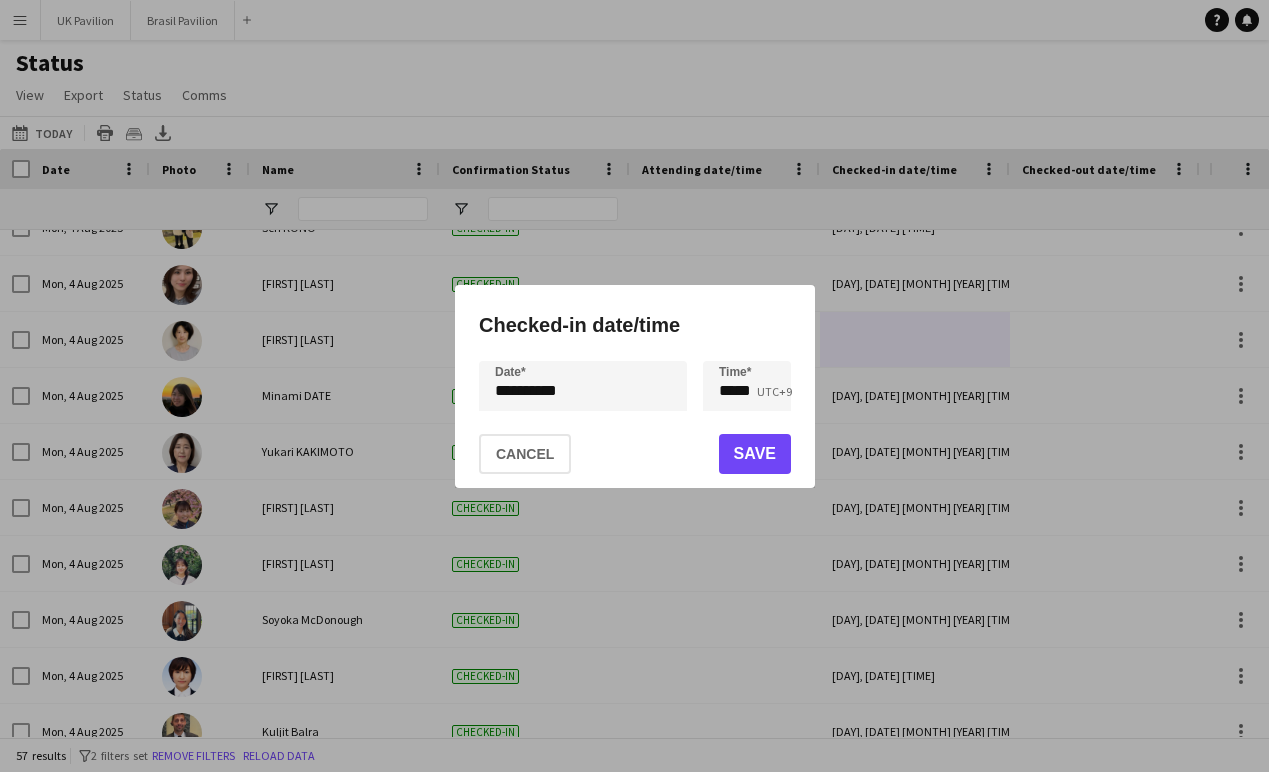 click on "Save" 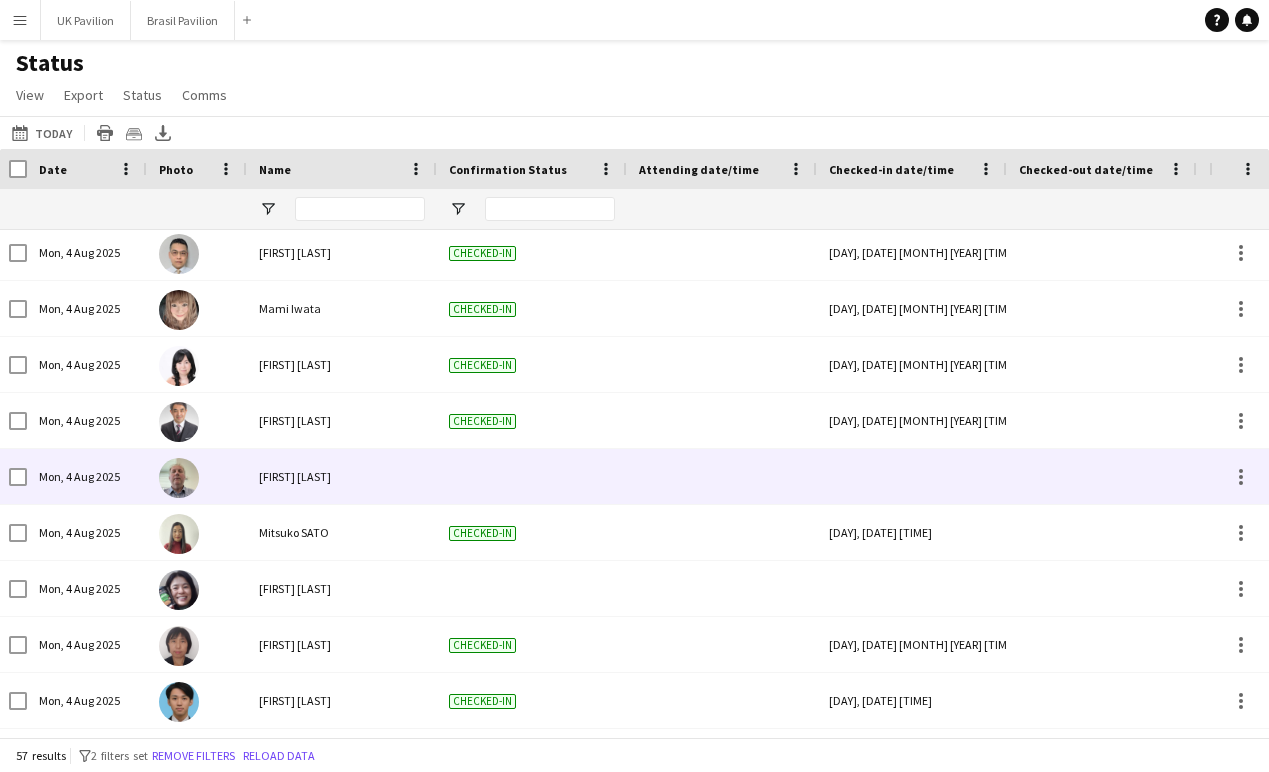 click at bounding box center [912, 476] 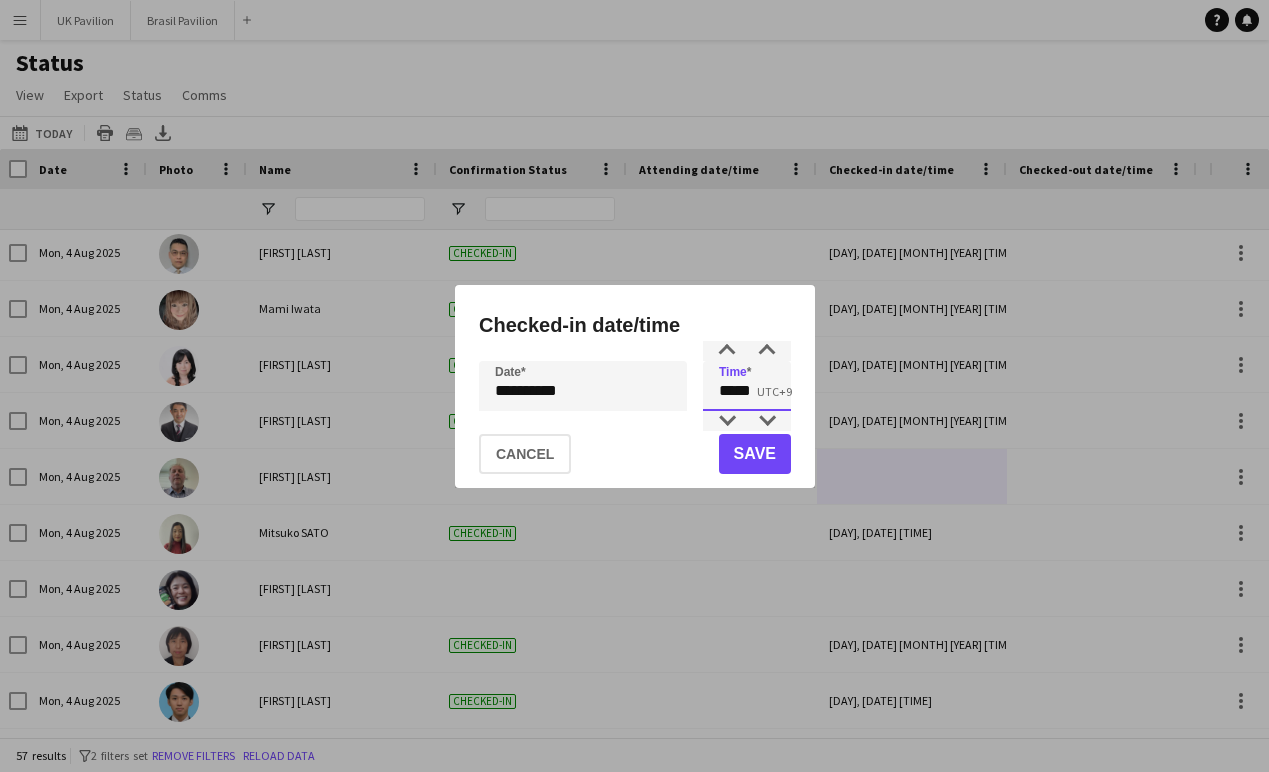 drag, startPoint x: 764, startPoint y: 398, endPoint x: 721, endPoint y: 395, distance: 43.104523 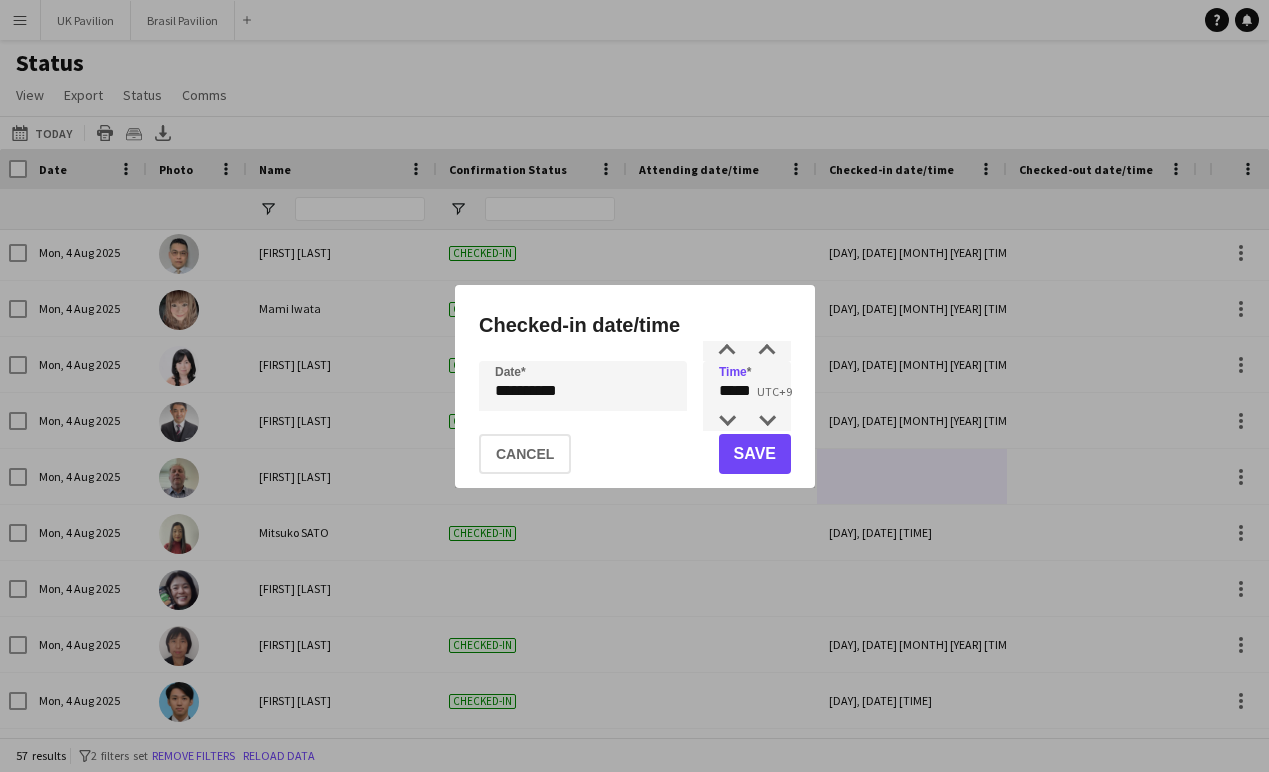 click on "Save" 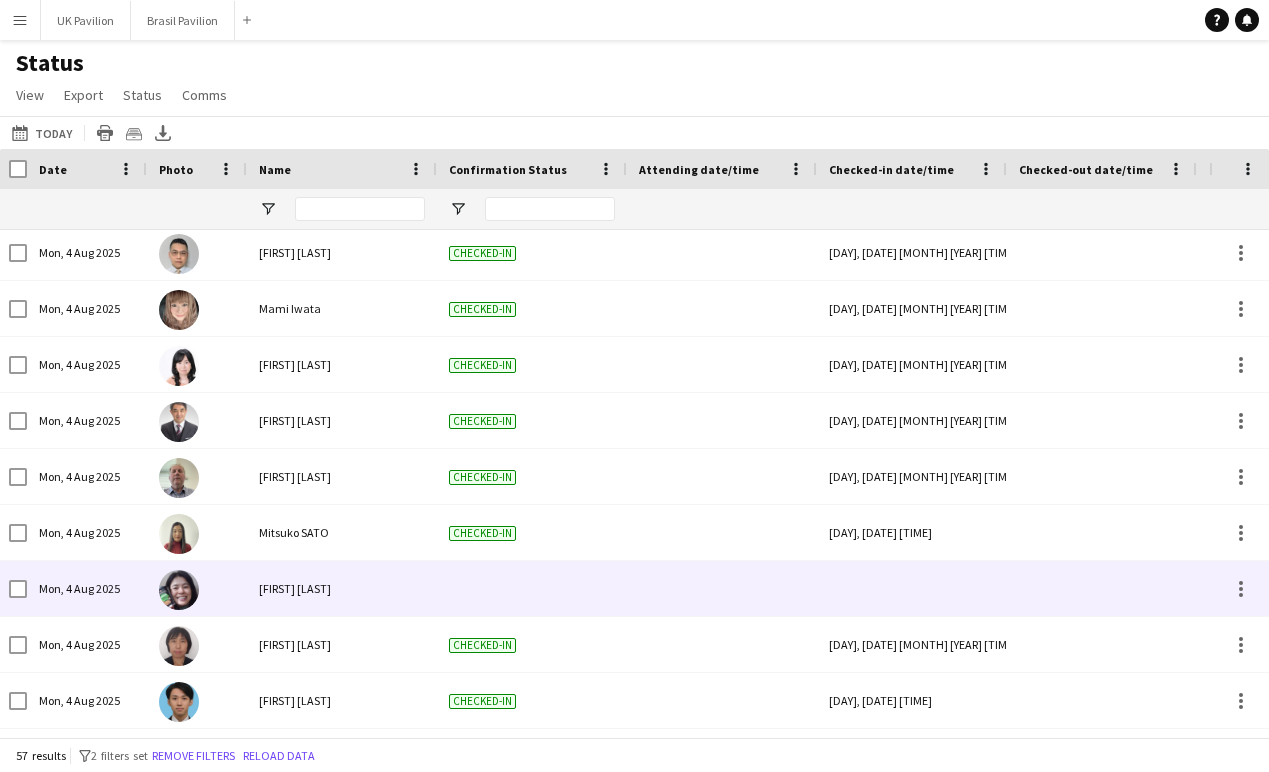 click at bounding box center [912, 588] 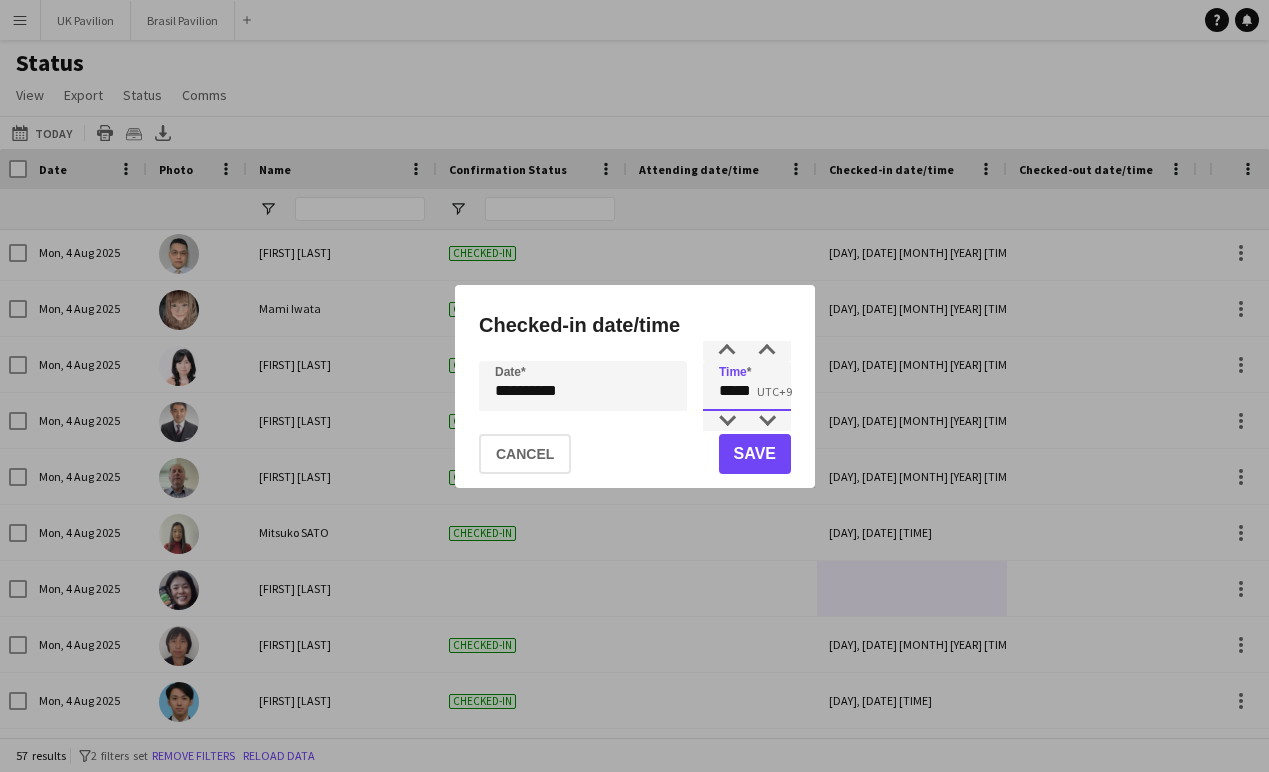 drag, startPoint x: 761, startPoint y: 395, endPoint x: 686, endPoint y: 393, distance: 75.026665 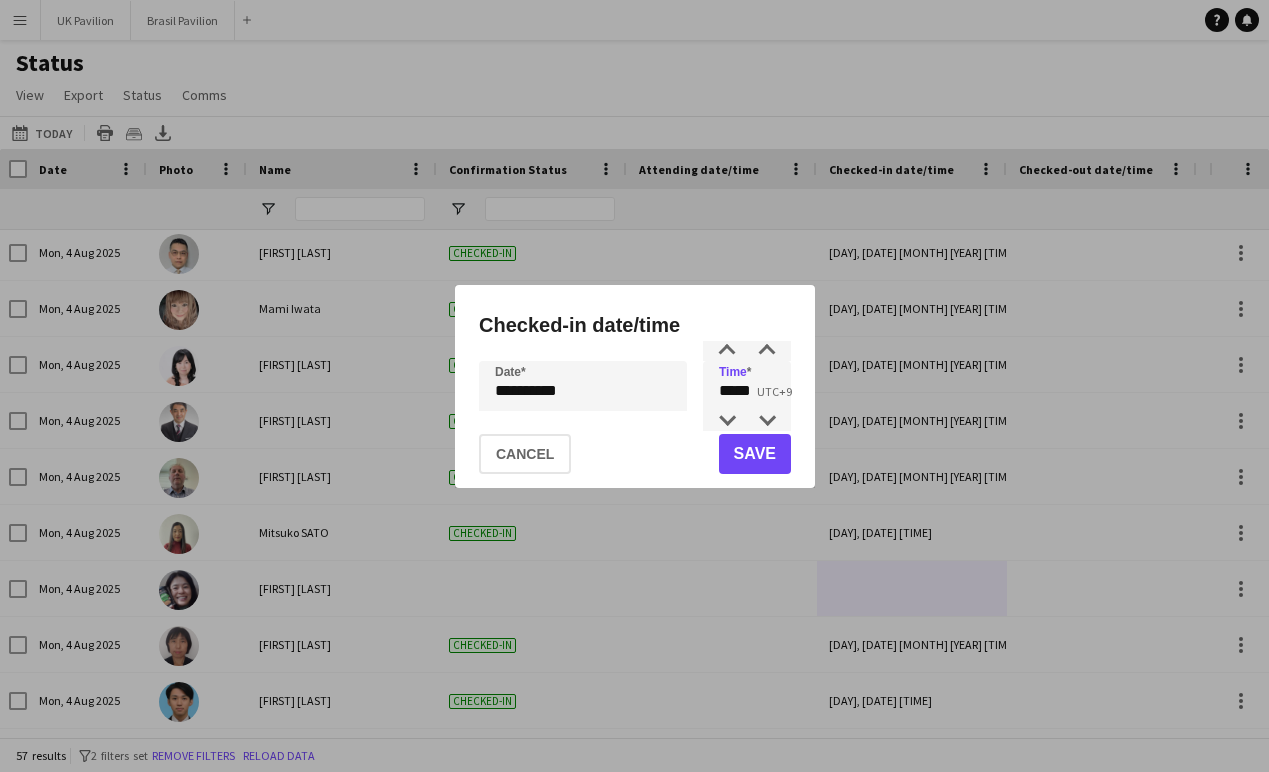 click on "Save" 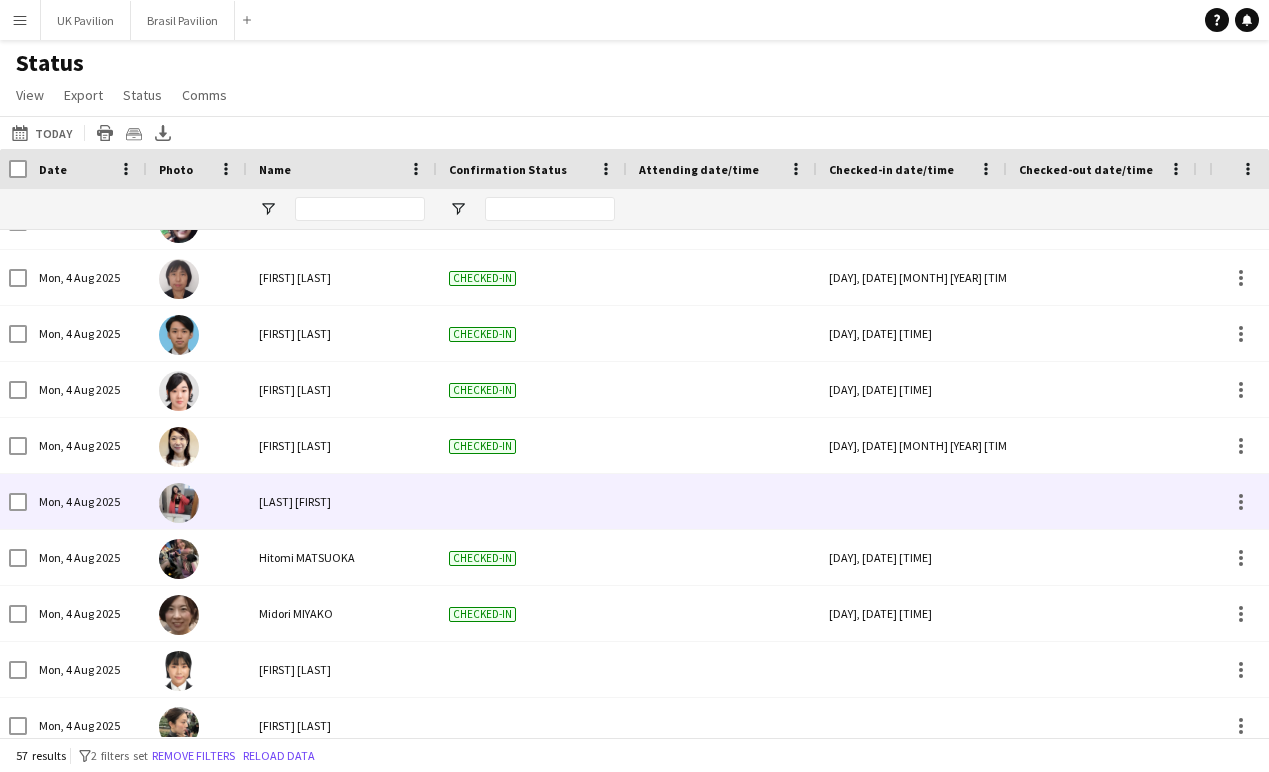click at bounding box center [912, 501] 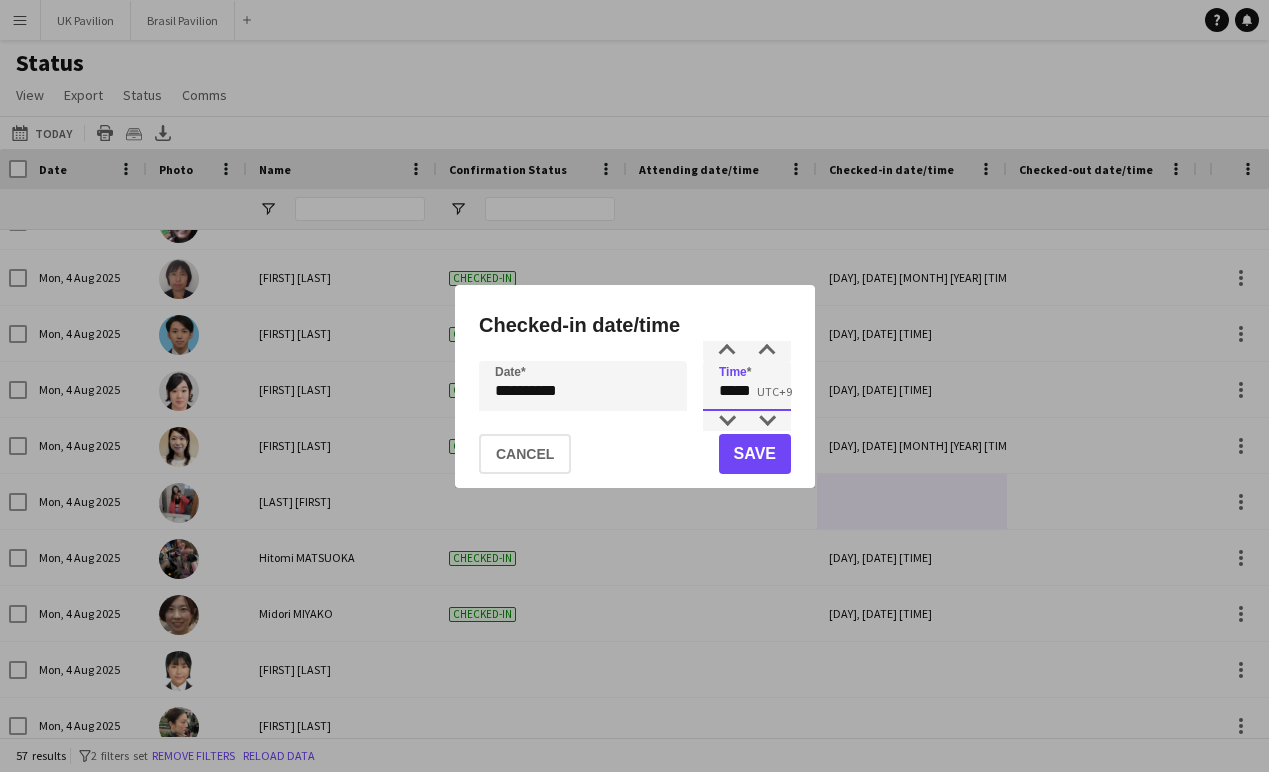drag, startPoint x: 771, startPoint y: 399, endPoint x: 707, endPoint y: 395, distance: 64.12488 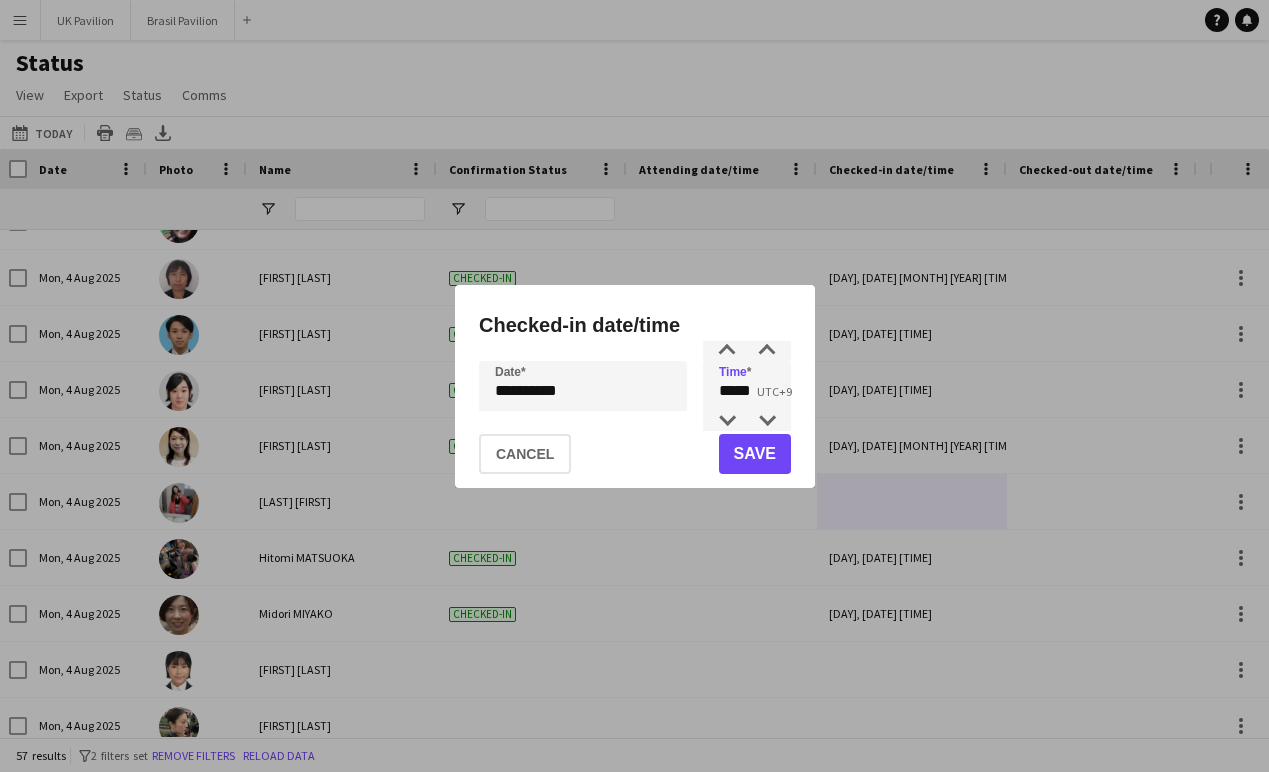 click on "Save" 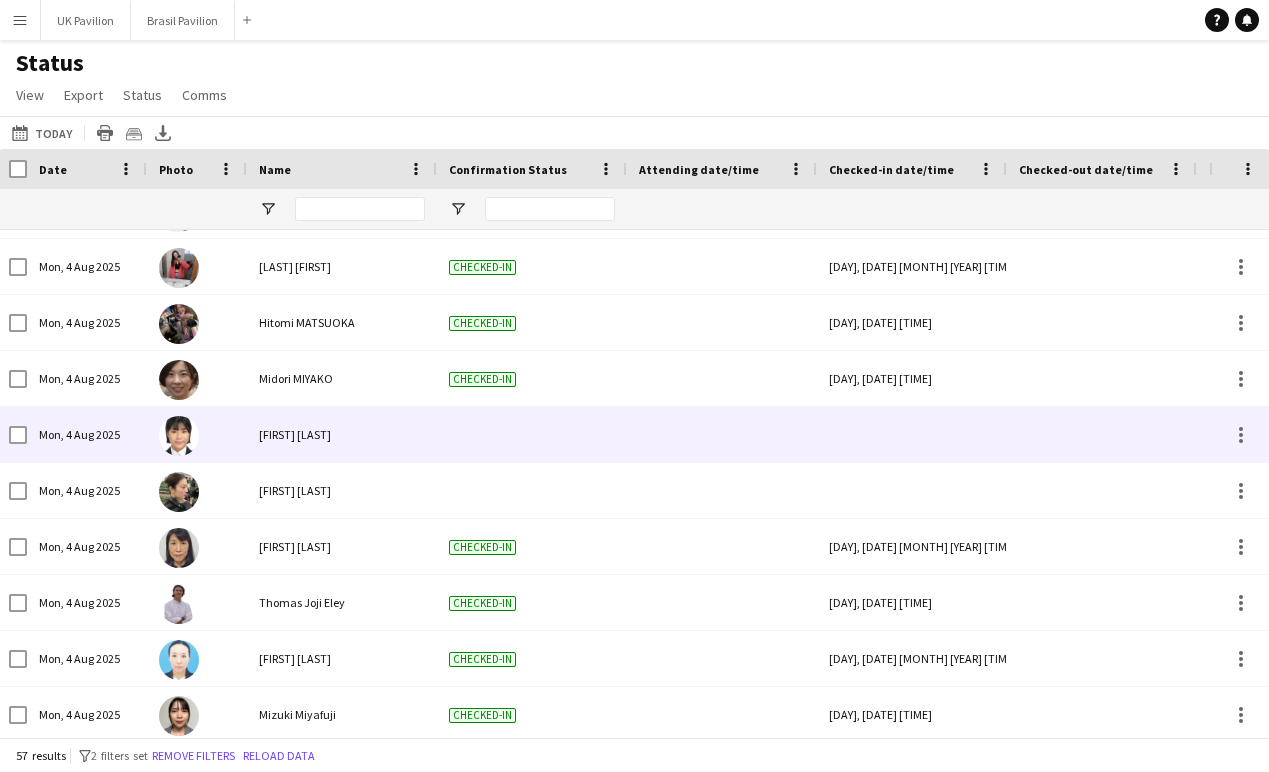 click at bounding box center (912, 434) 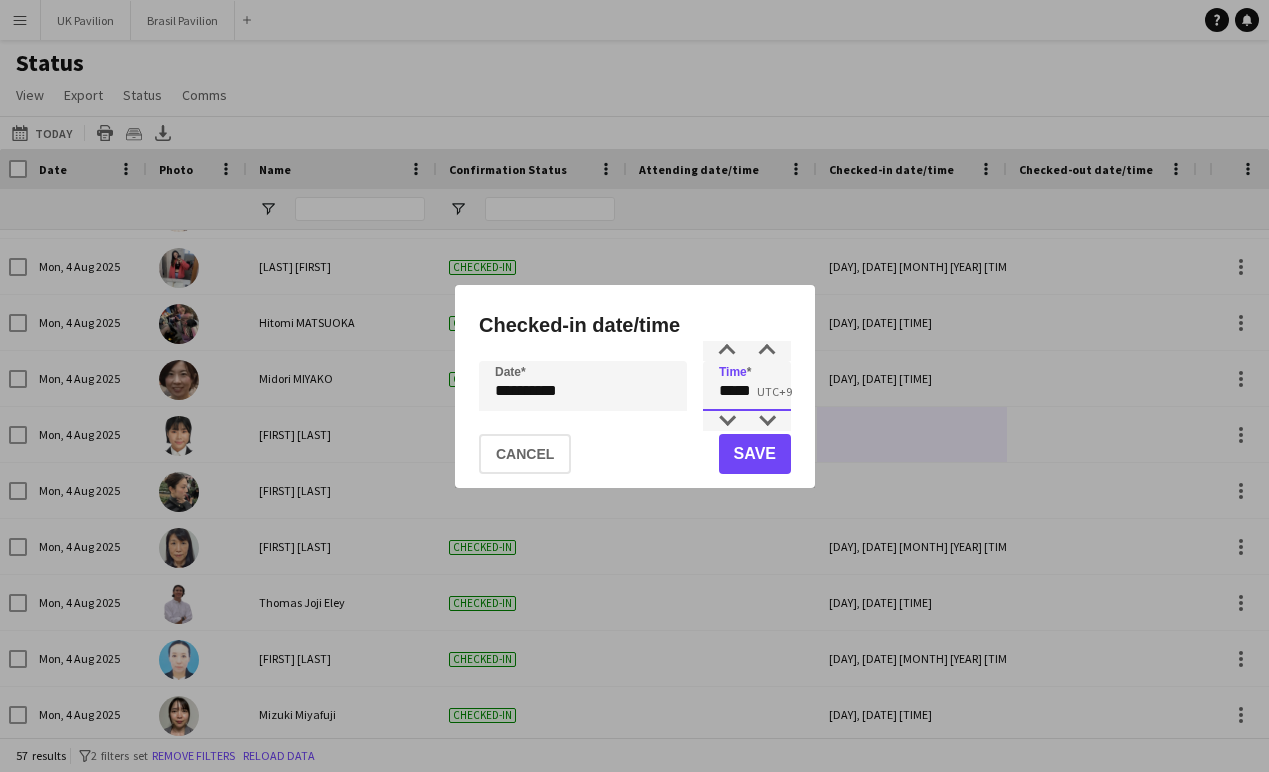 drag, startPoint x: 724, startPoint y: 394, endPoint x: 709, endPoint y: 392, distance: 15.132746 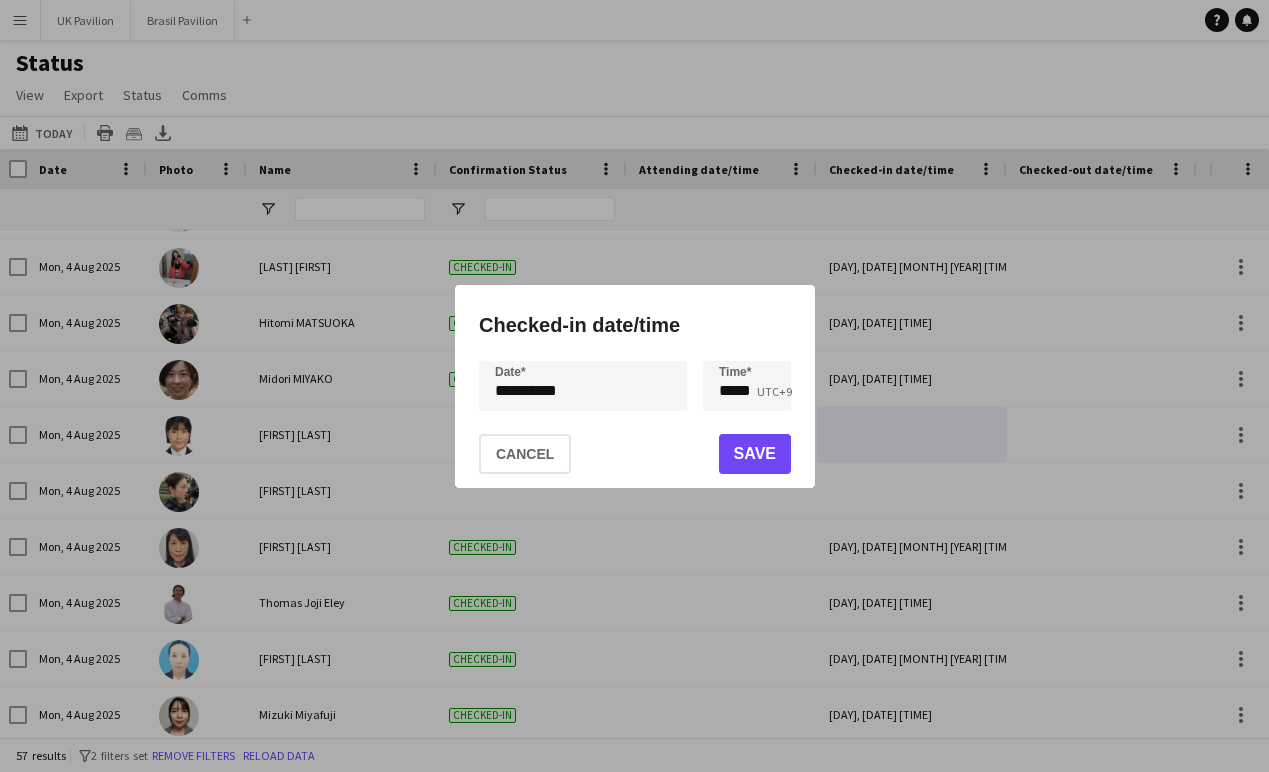 click on "Save" 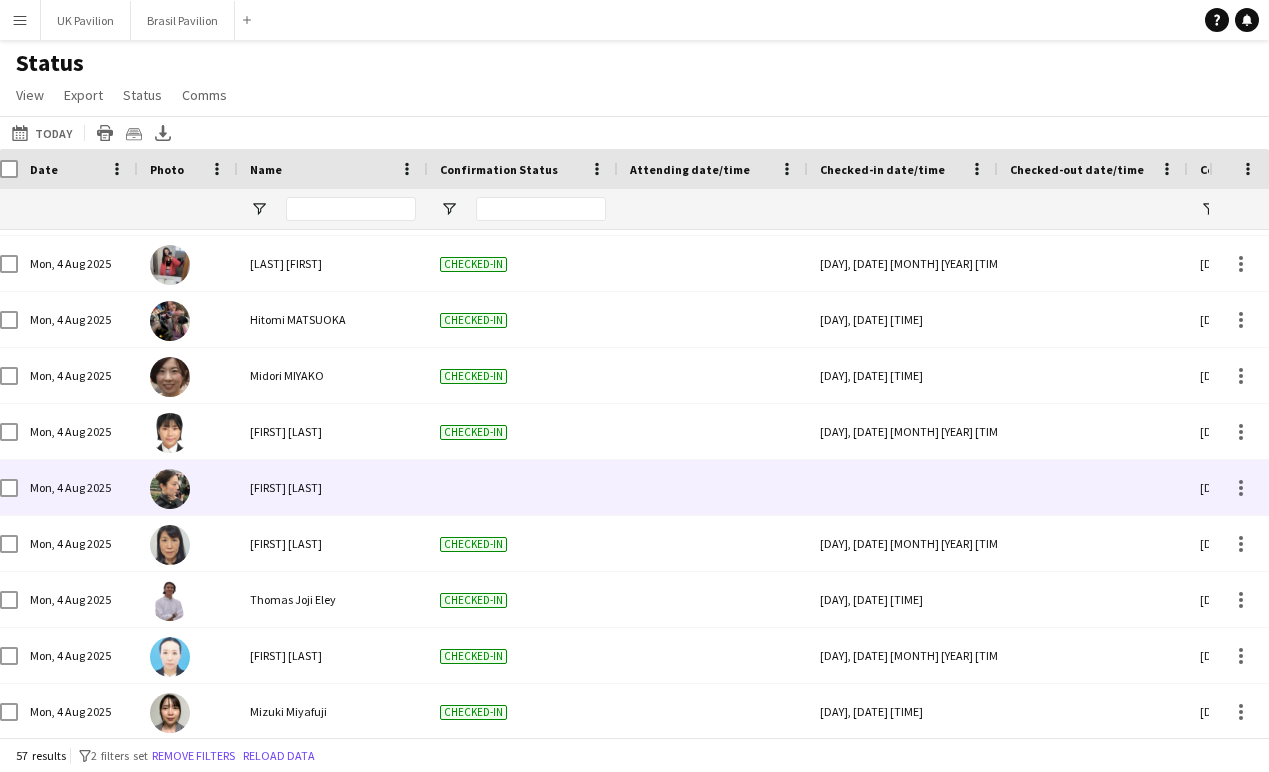 click at bounding box center (903, 487) 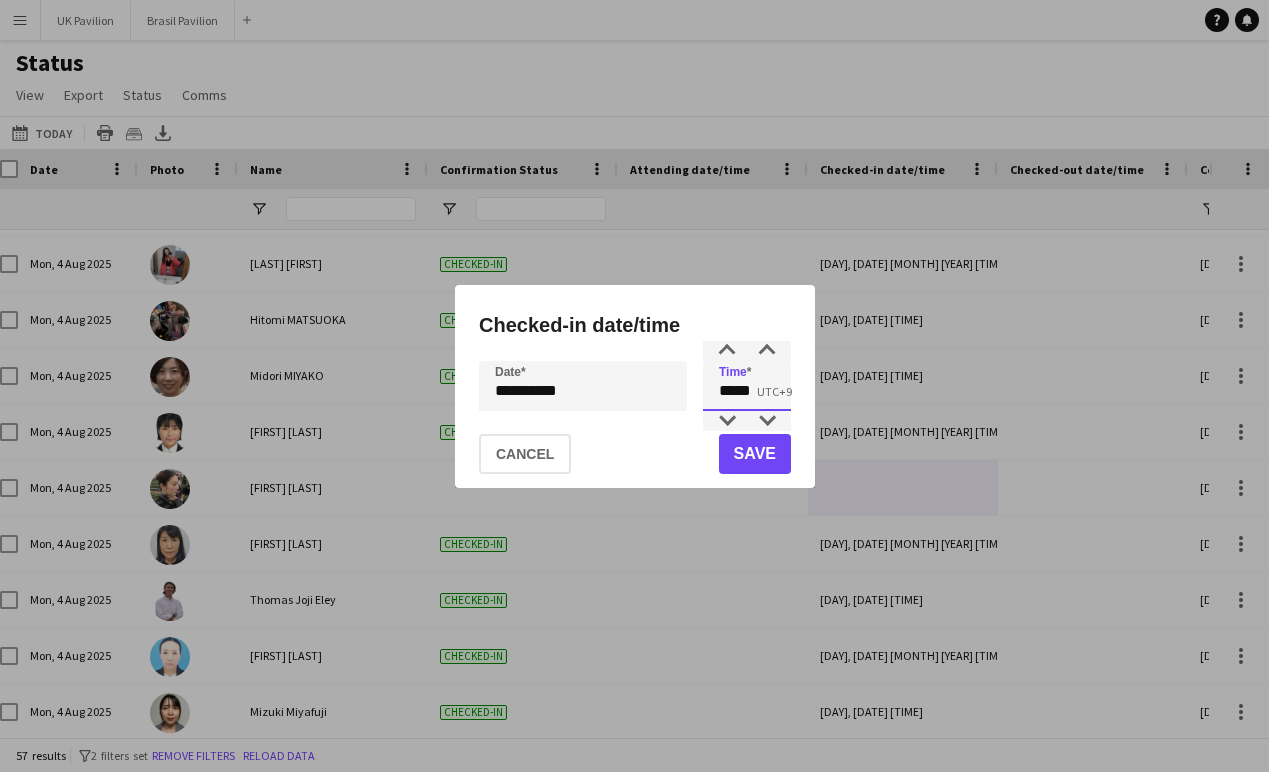 drag, startPoint x: 769, startPoint y: 394, endPoint x: 650, endPoint y: 387, distance: 119.2057 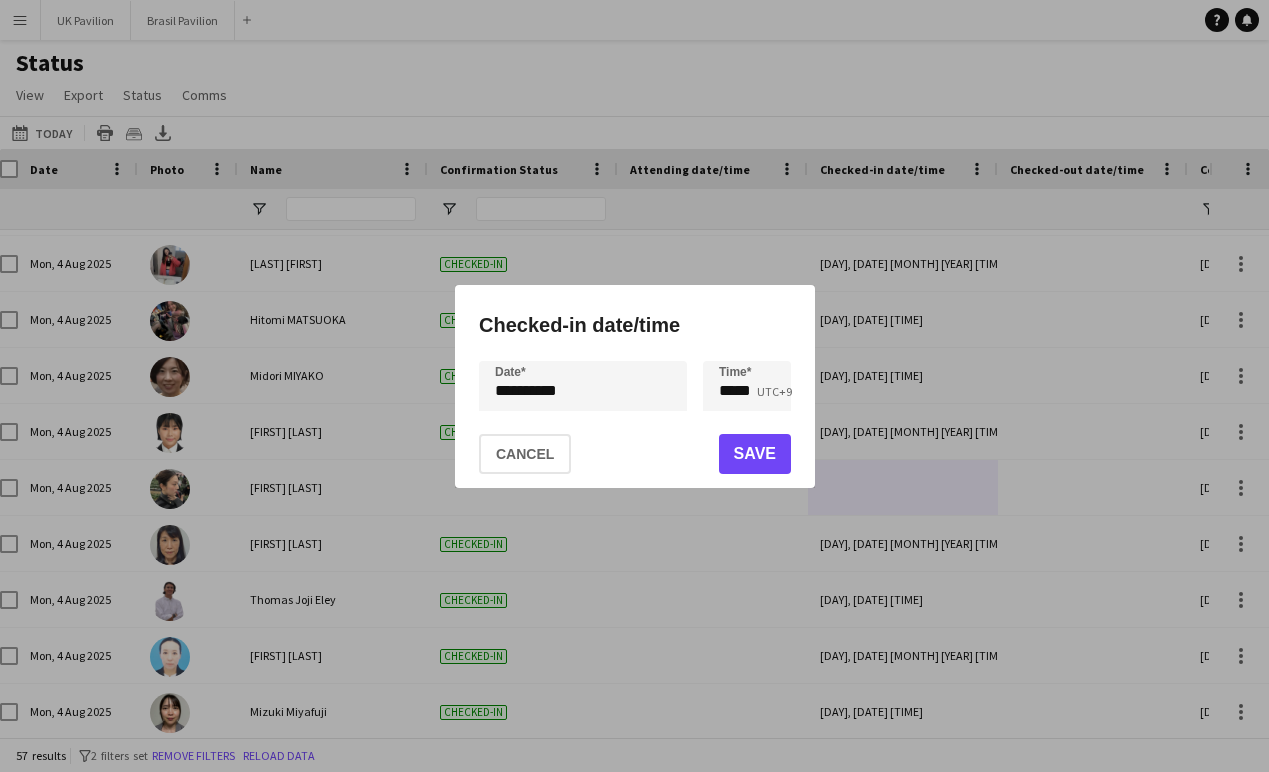 click on "Save" 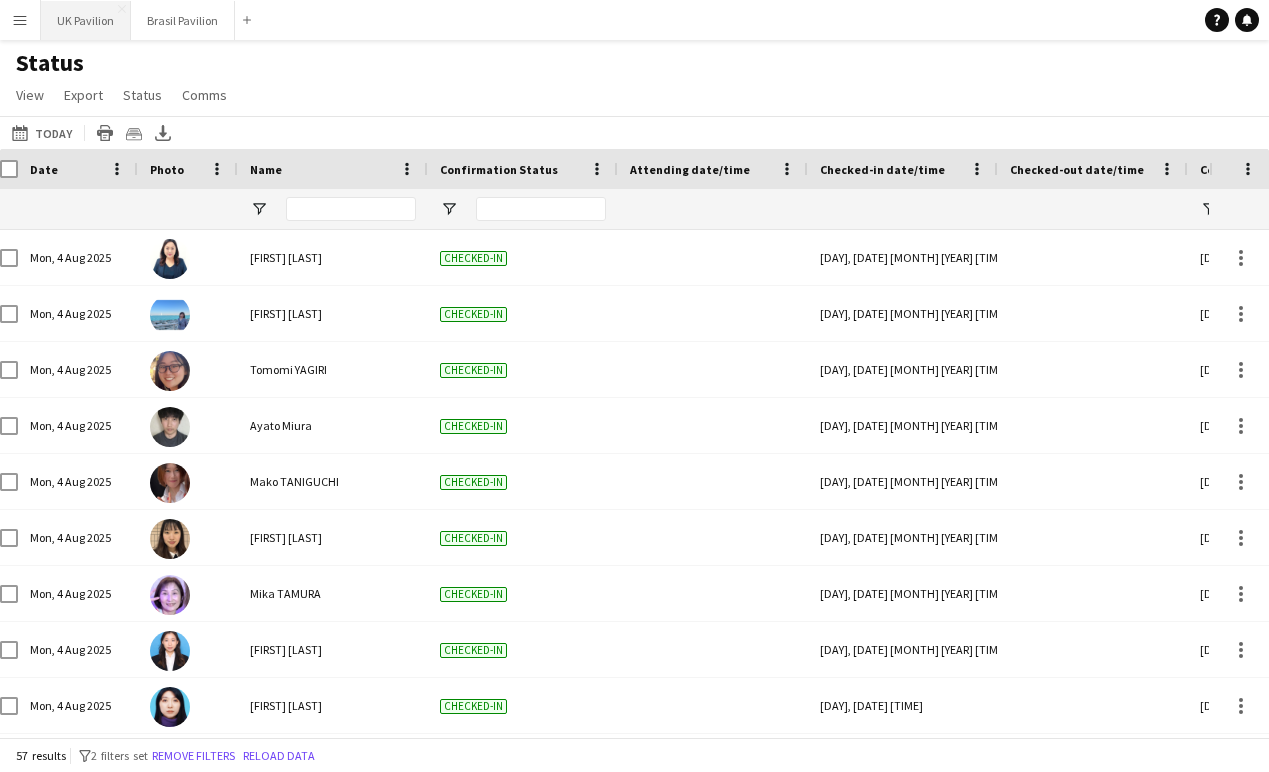 click on "UK Pavilion
Close" at bounding box center (86, 20) 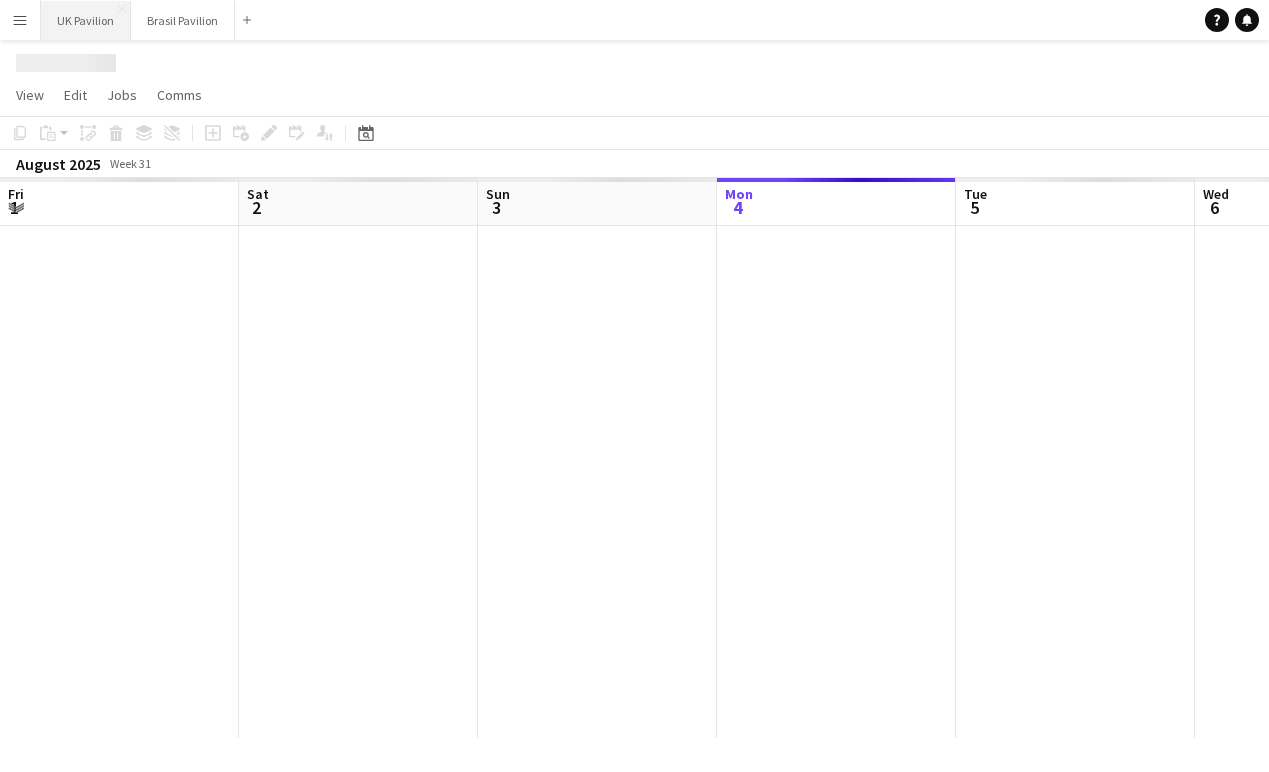 scroll, scrollTop: 0, scrollLeft: 478, axis: horizontal 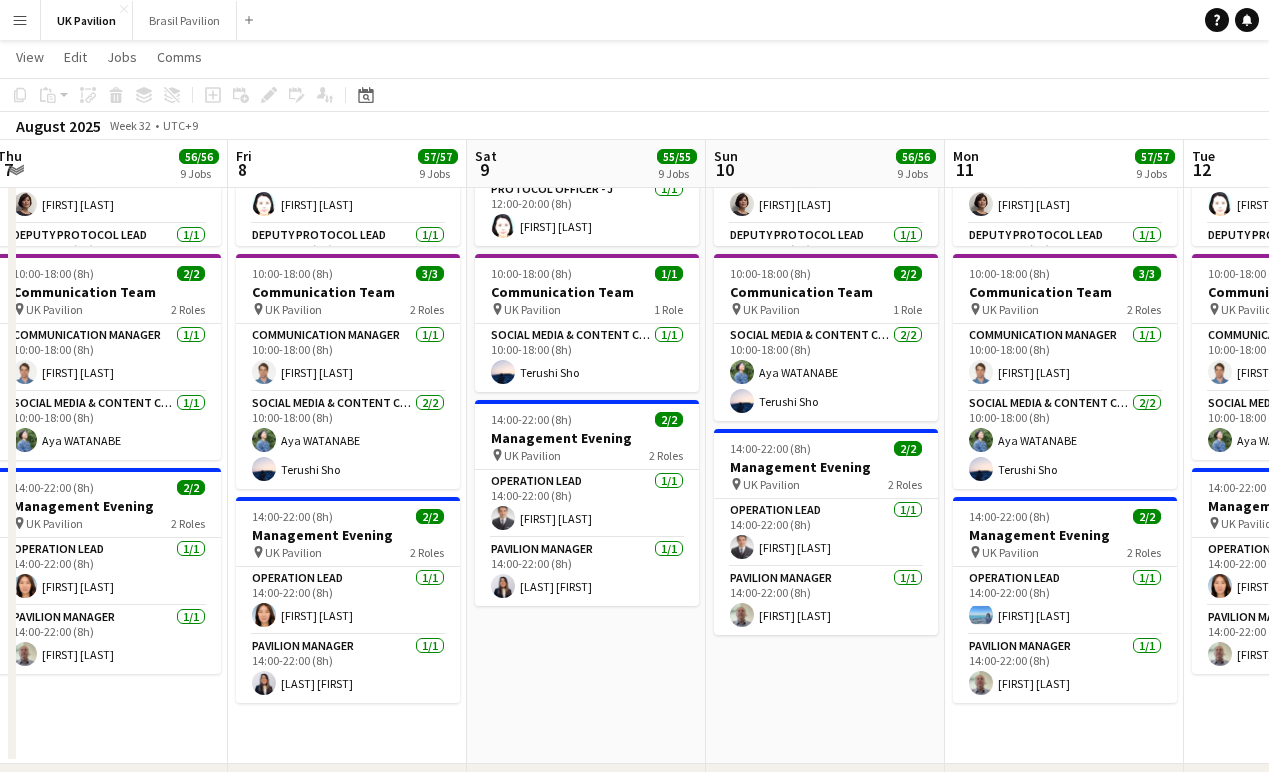 click on "View  Day view expanded Day view collapsed Month view Date picker Jump to today Expand Linked Jobs Collapse Linked Jobs  Edit  Copy
Command
C  Paste  Without Crew
Command
V With Crew
Command
Shift
V Paste as linked job  Group  Group Ungroup  Jobs  New Job Edit Job Delete Job New Linked Job Edit Linked Jobs Job fulfilment Promote Role Copy Role URL  Comms  Notify confirmed crew Create chat" 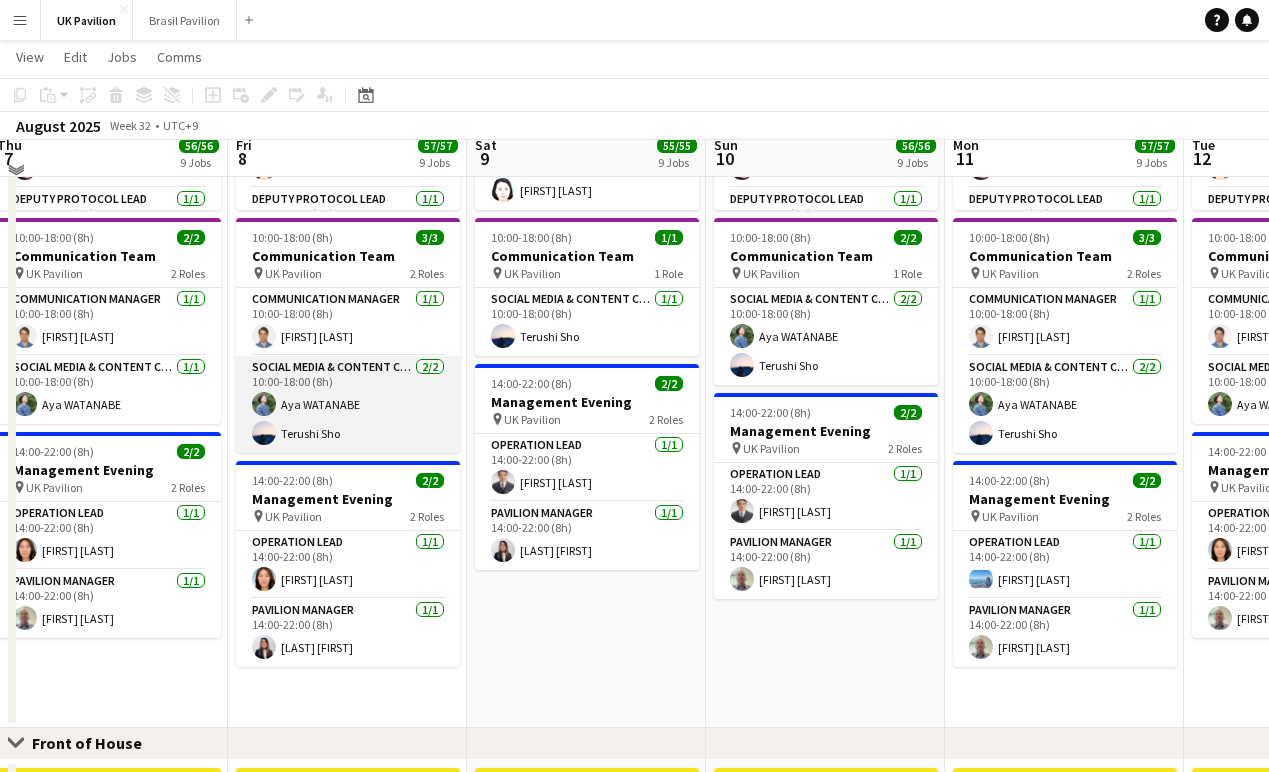 scroll, scrollTop: 734, scrollLeft: 0, axis: vertical 